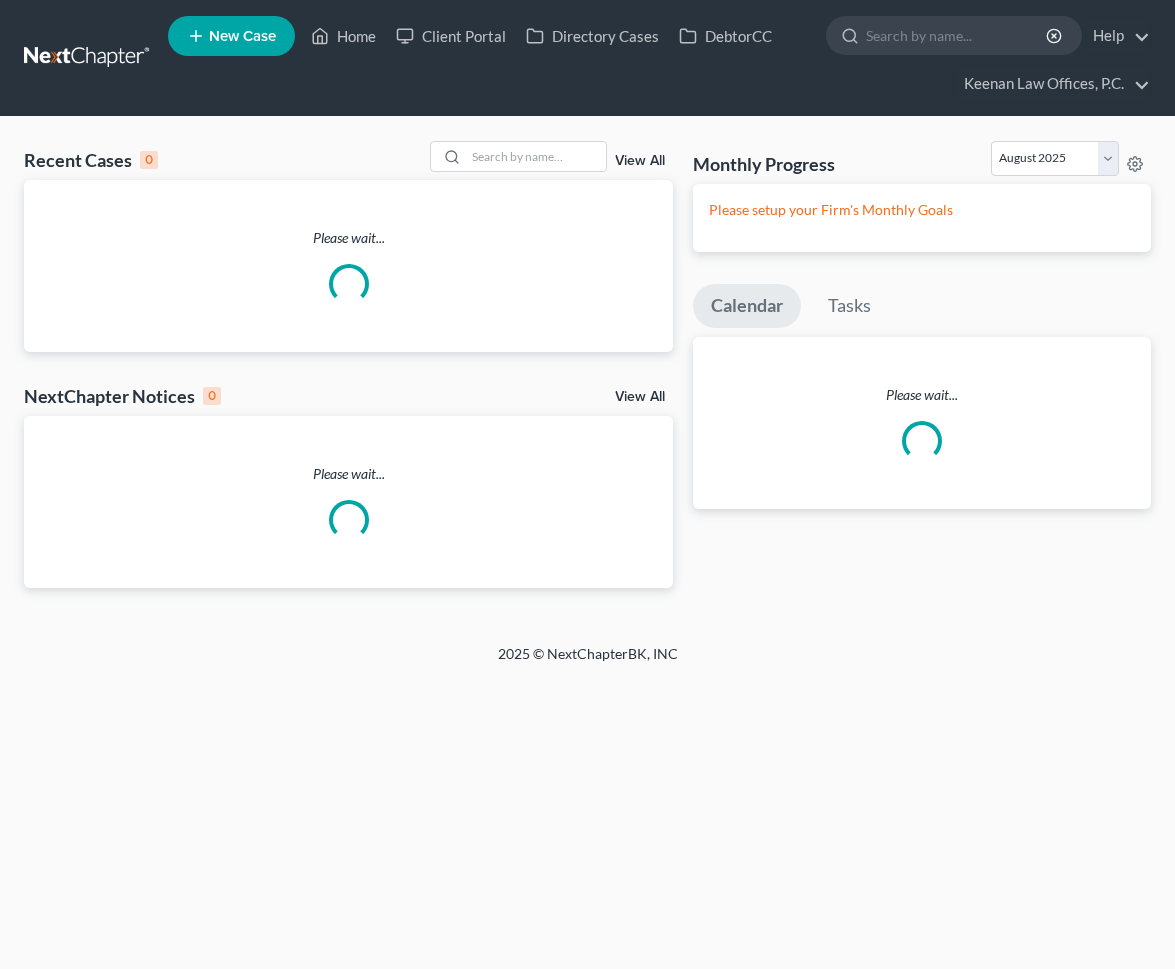 scroll, scrollTop: 0, scrollLeft: 0, axis: both 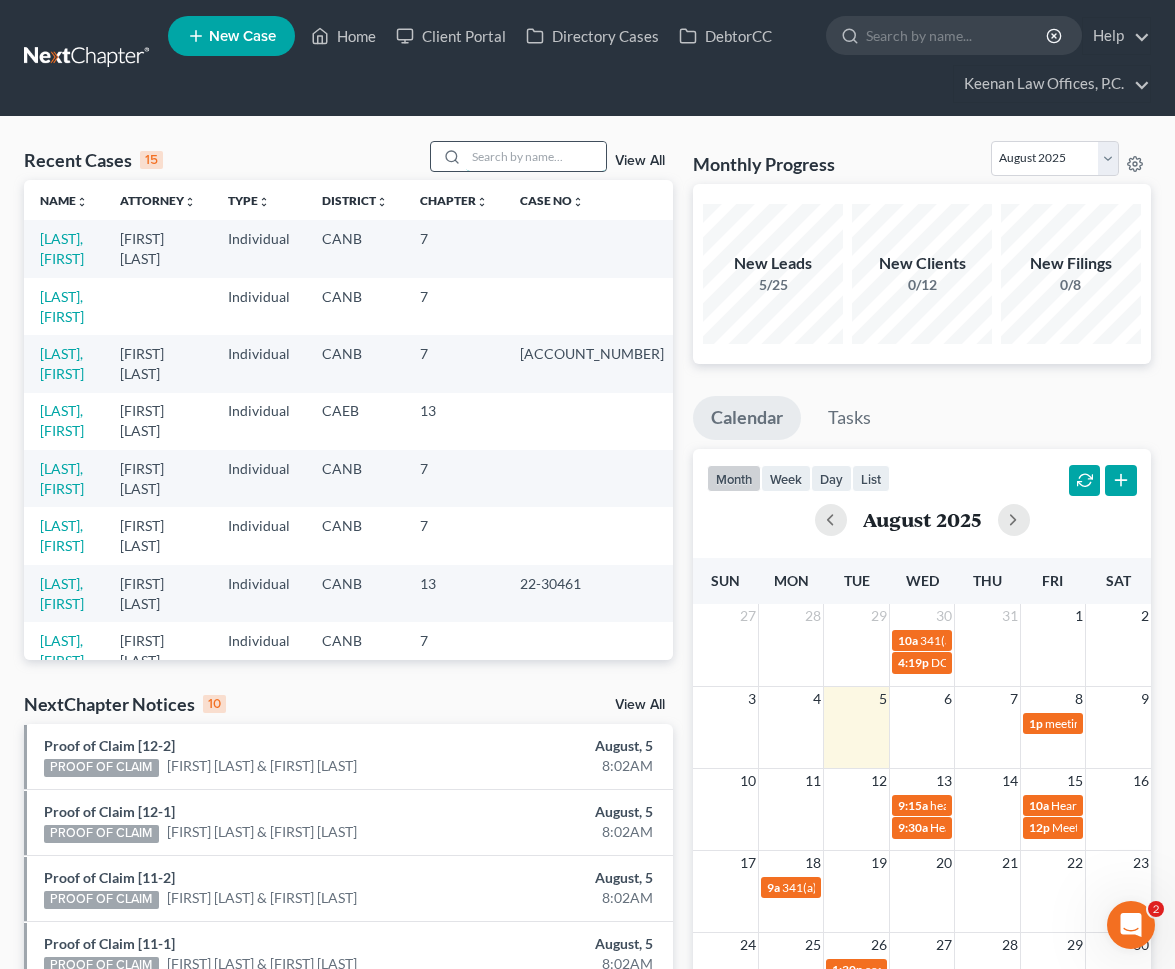 click at bounding box center [536, 156] 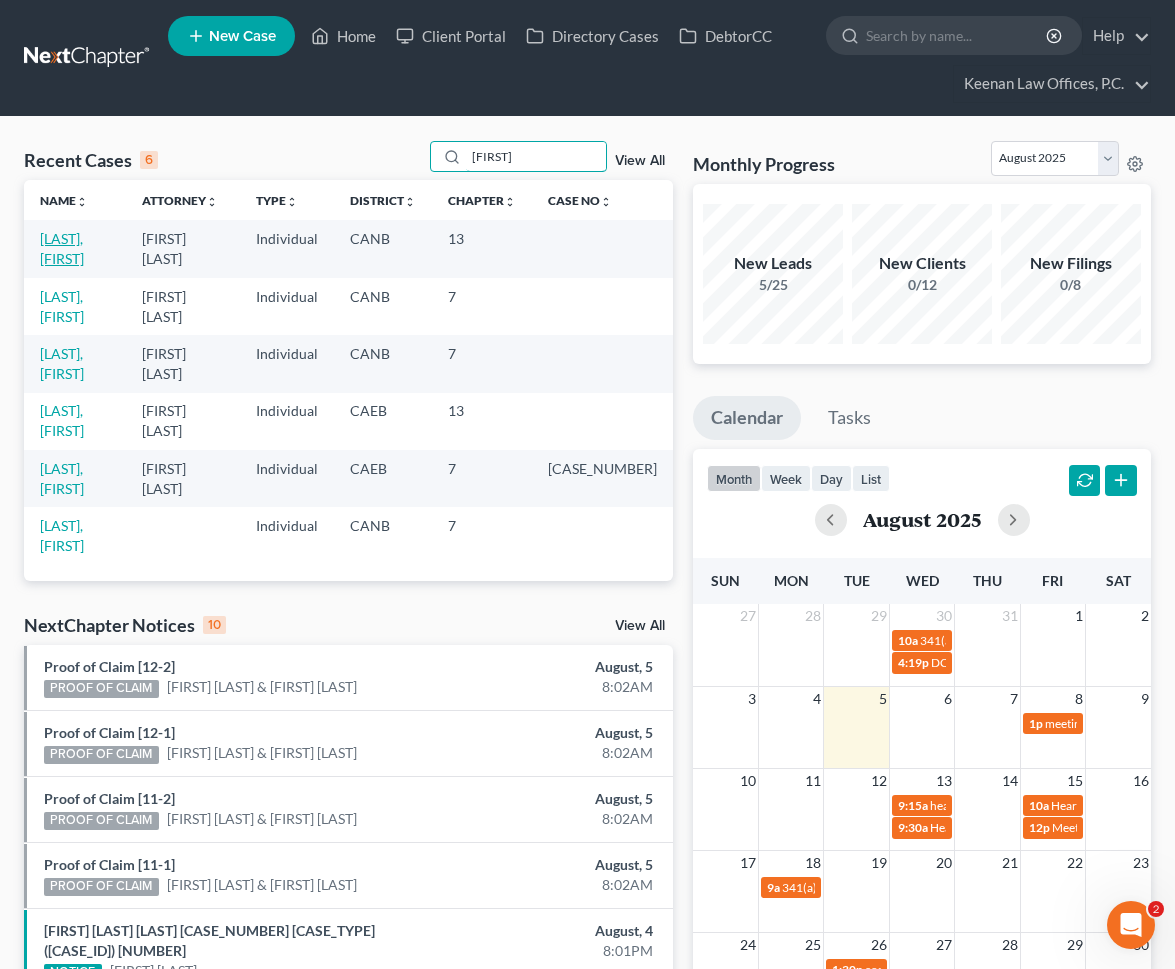 type on "[FIRST]" 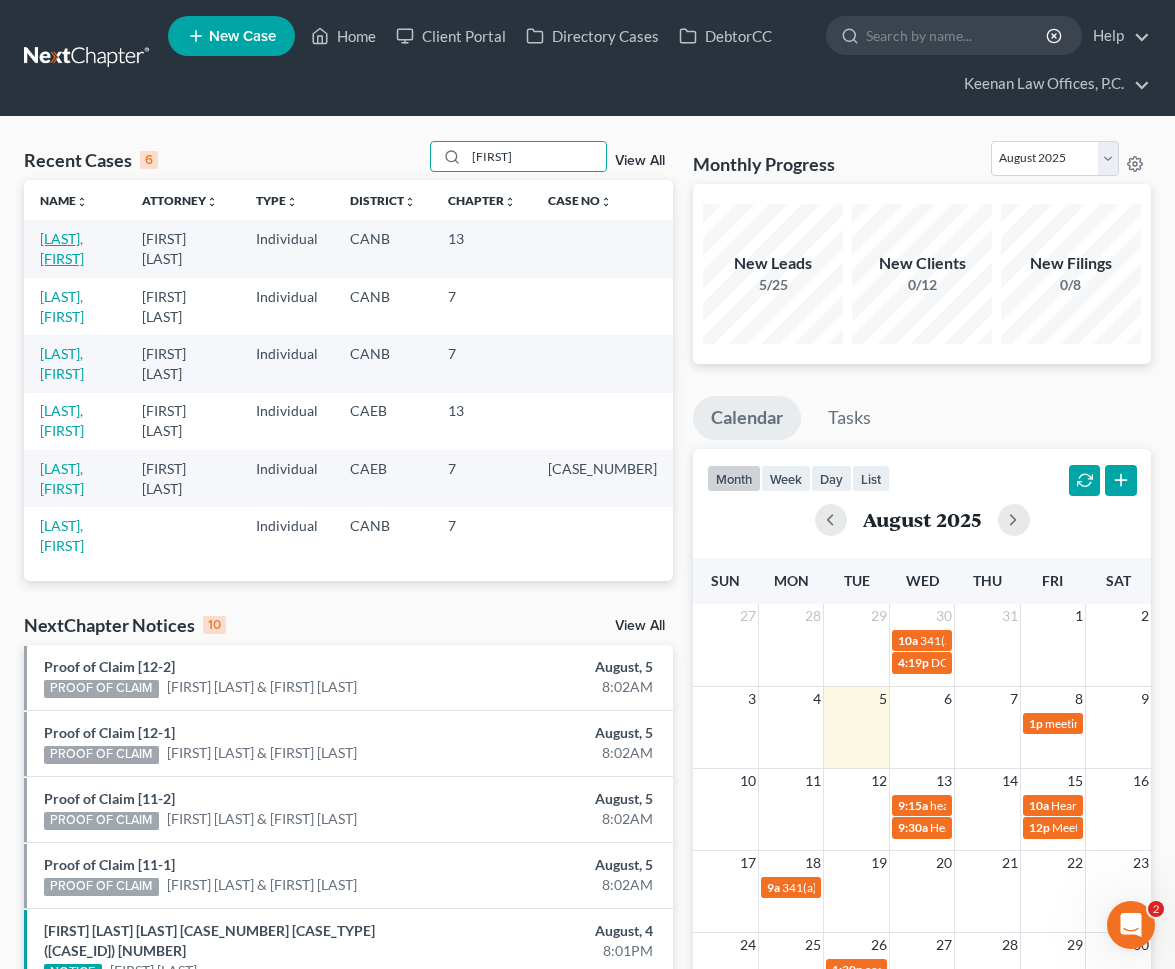 click on "[LAST], [FIRST]" at bounding box center [62, 248] 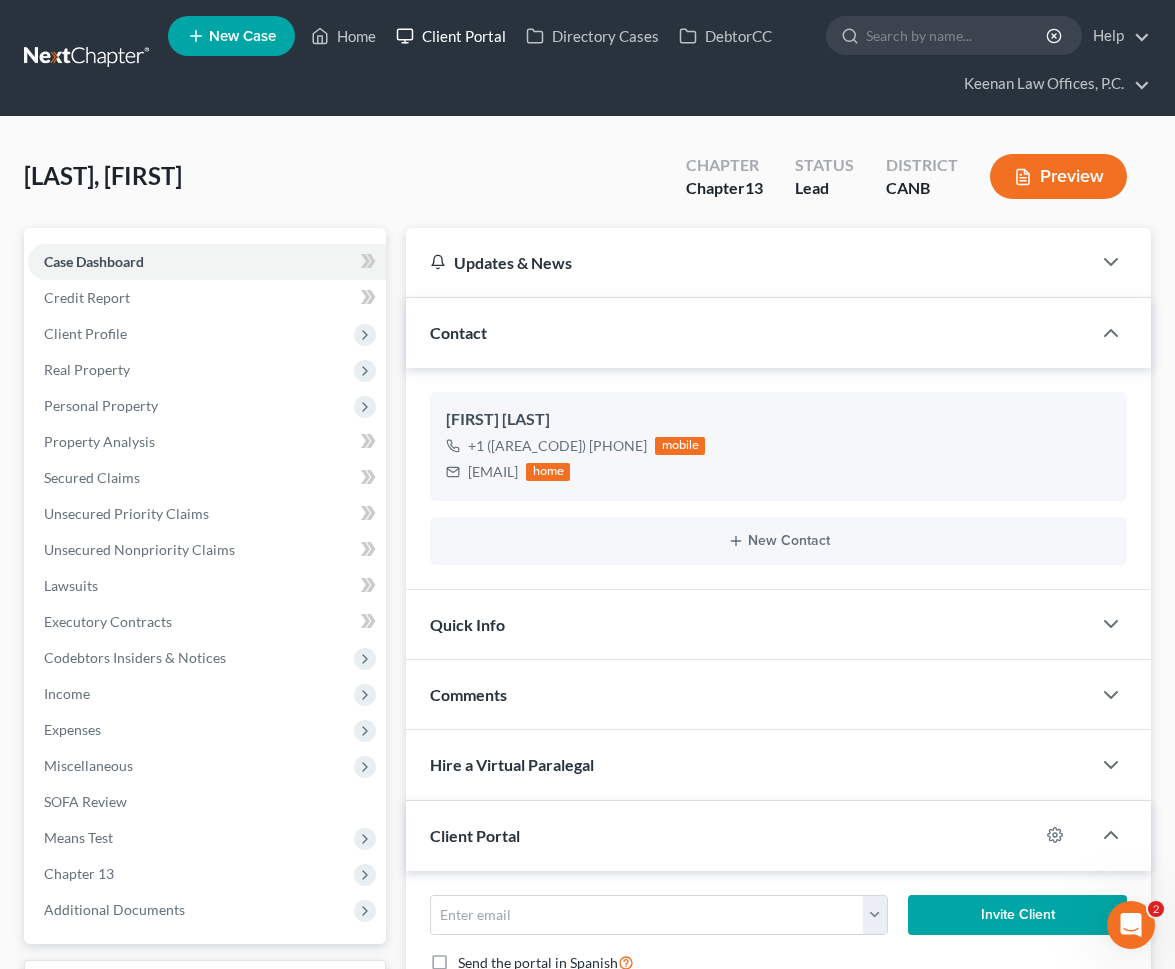 click on "Client Portal" at bounding box center [451, 36] 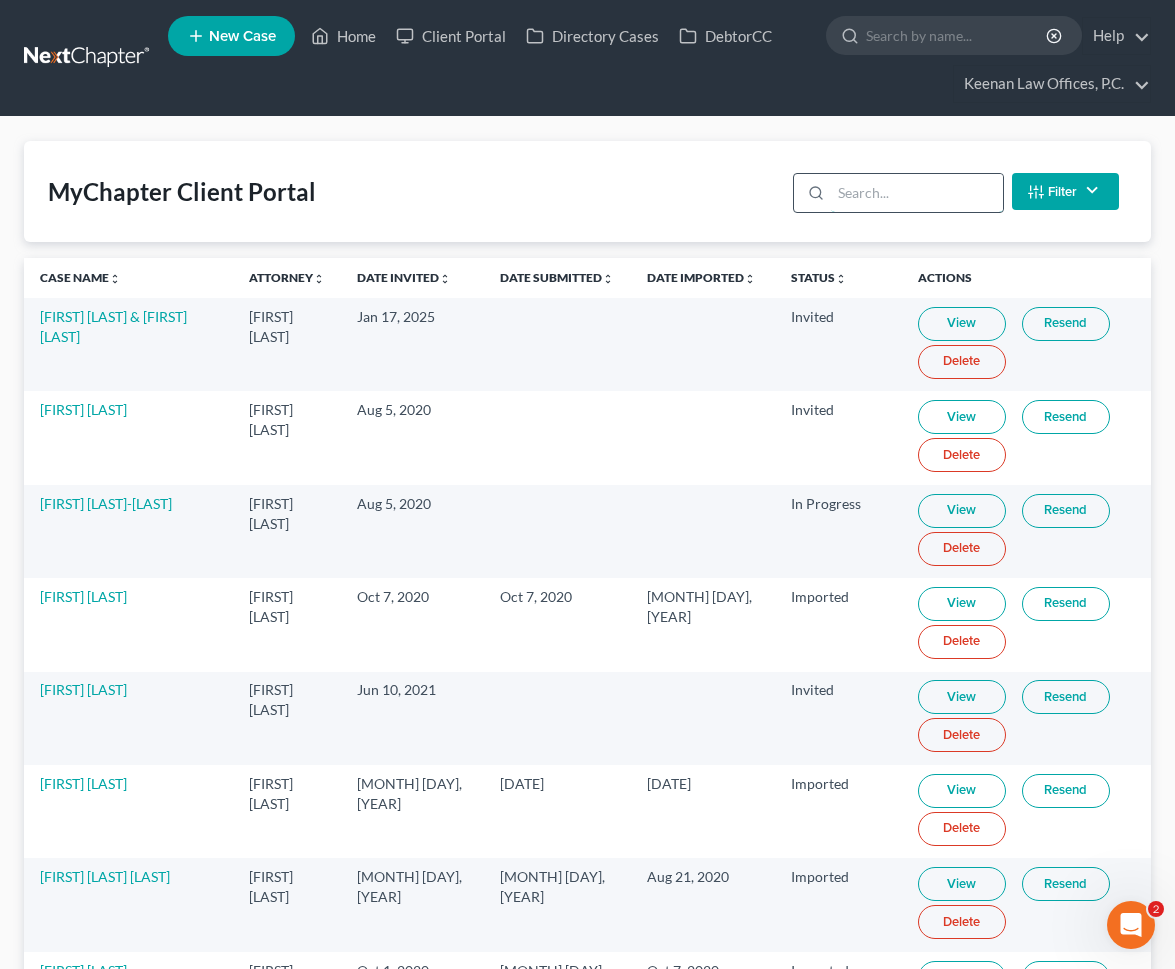 click at bounding box center (916, 193) 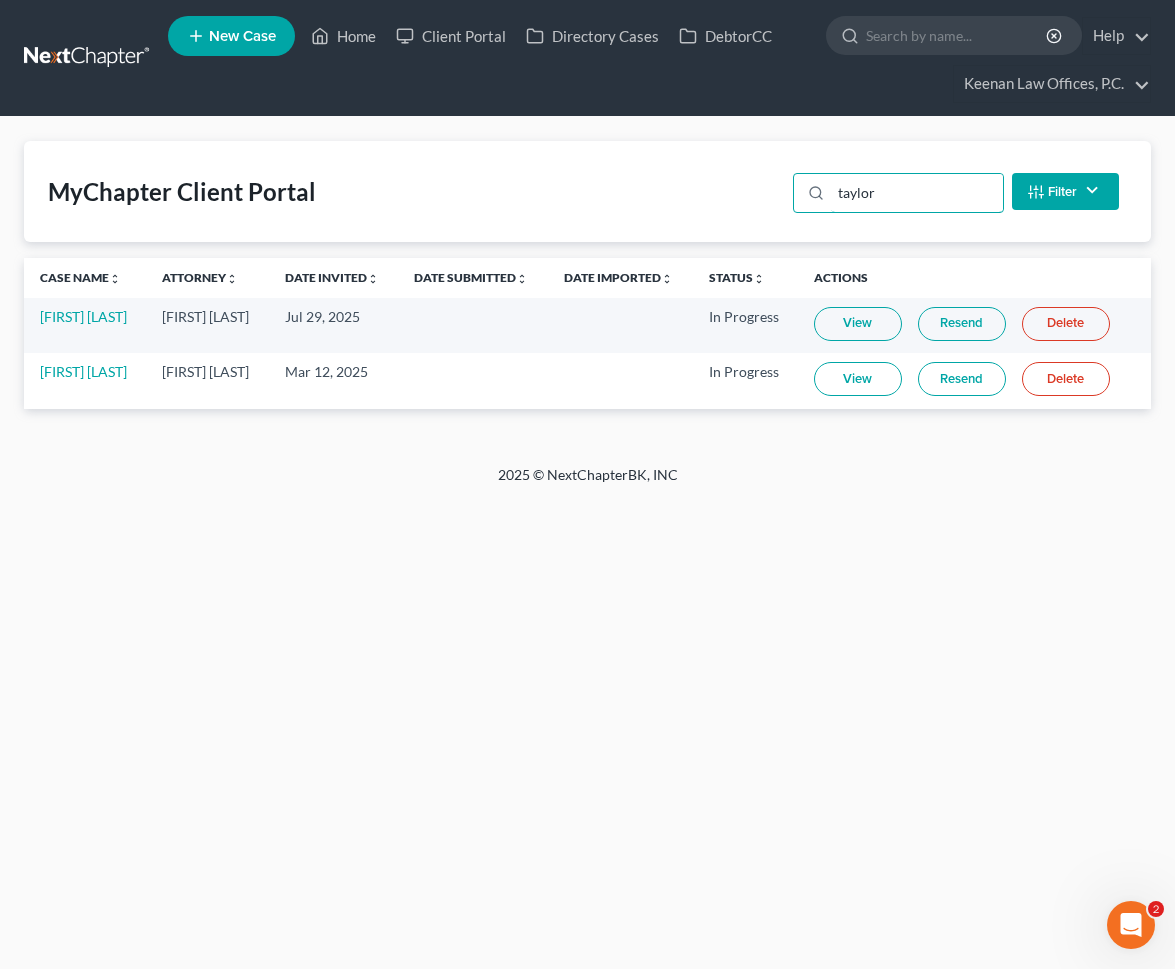 type on "taylor" 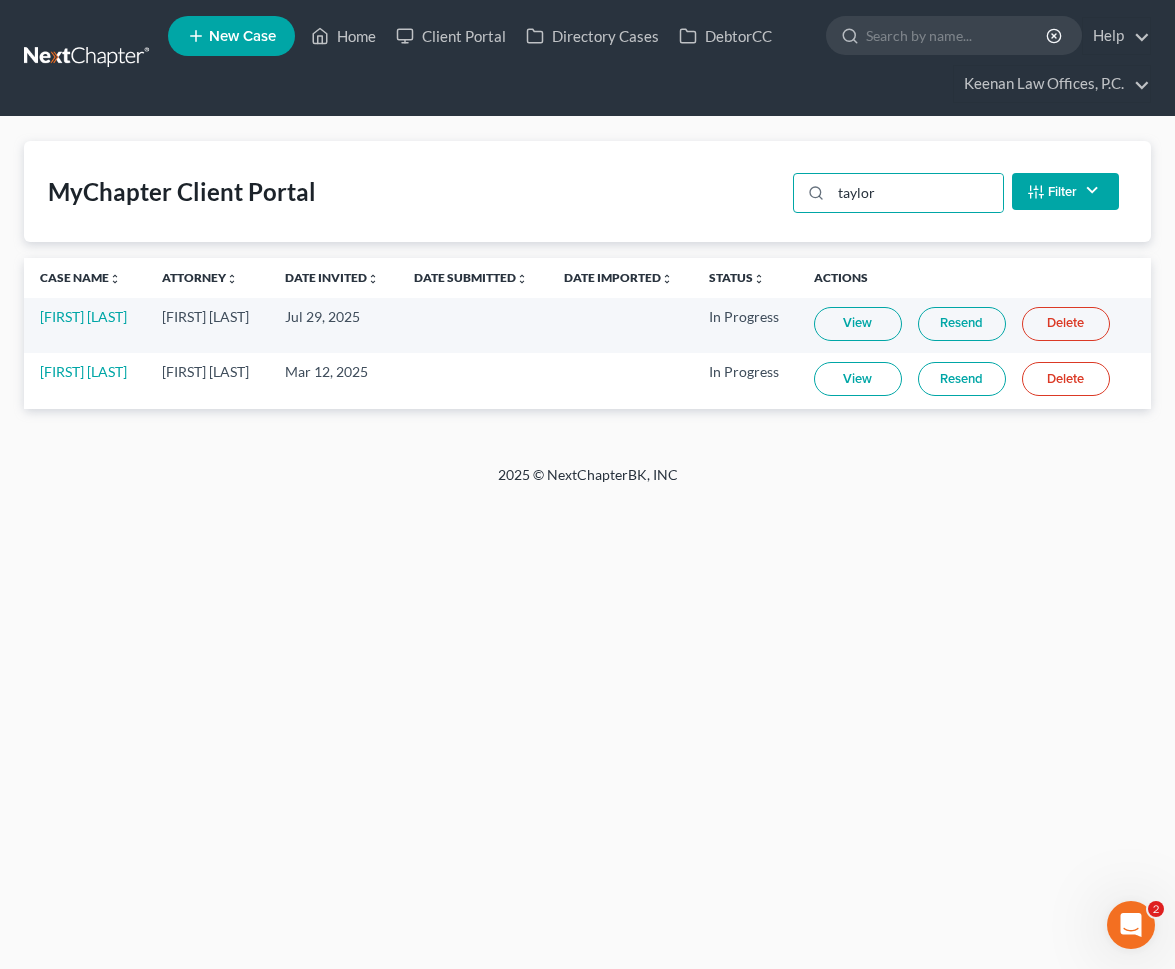 click on "View" at bounding box center [858, 324] 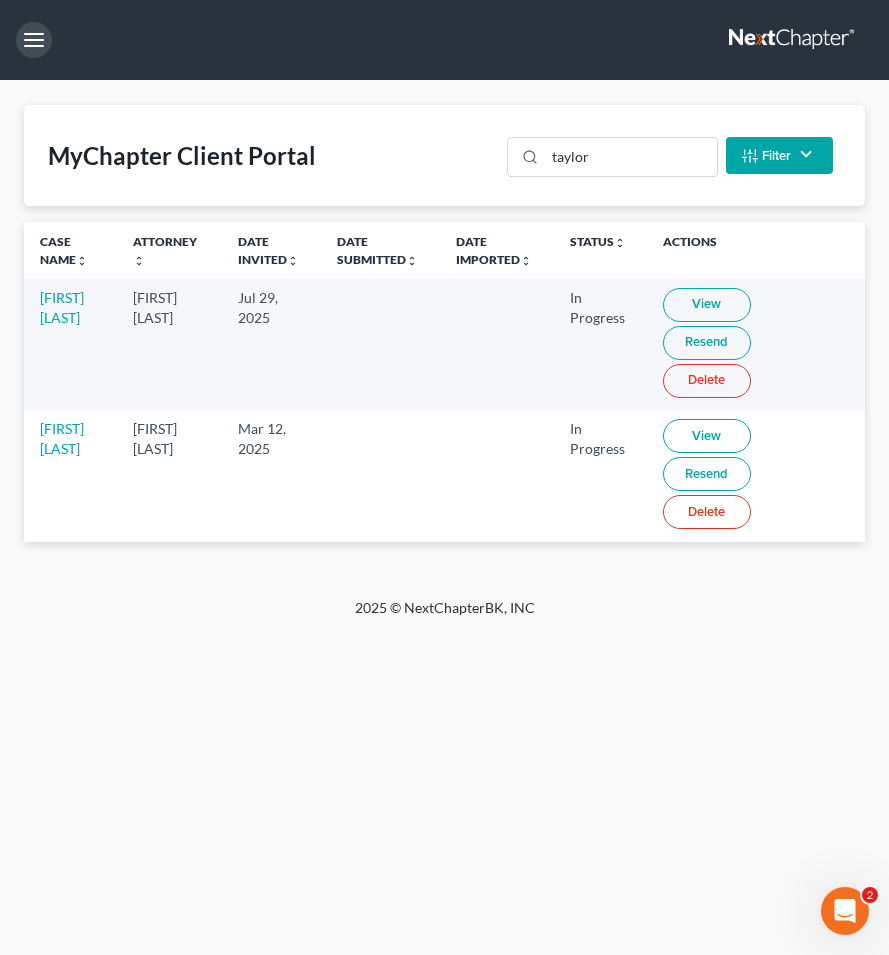 click at bounding box center [34, 40] 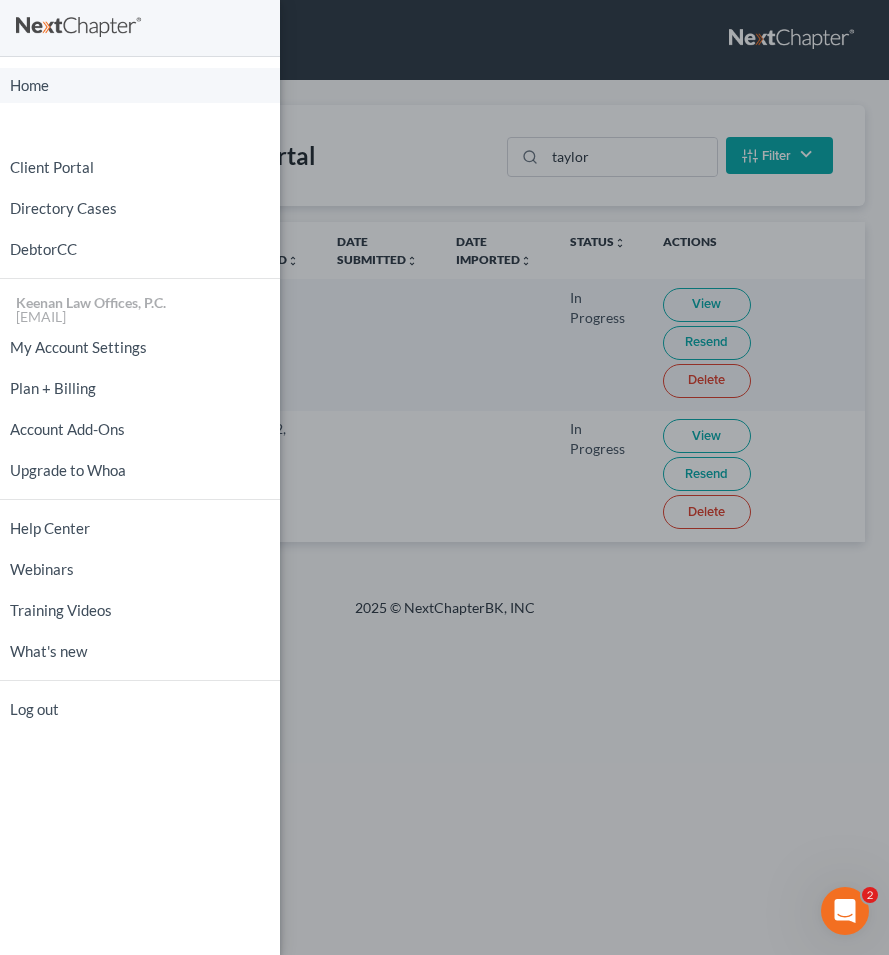 click on "Home" at bounding box center (140, 85) 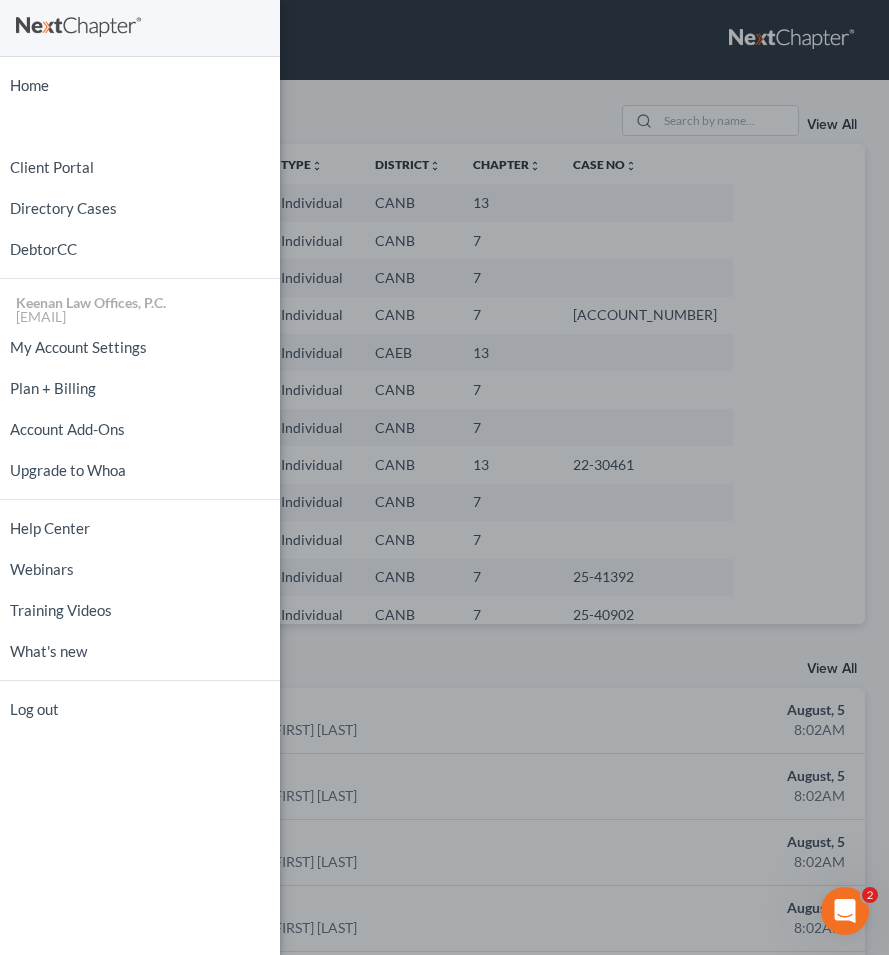 click on "Home New Case Client Portal Directory Cases DebtorCC [COMPANY_NAME], P.C. [EMAIL] My Account Settings Plan + Billing Account Add-Ons Upgrade to Whoa Help Center Webinars Training Videos What's new Log out" at bounding box center [444, 477] 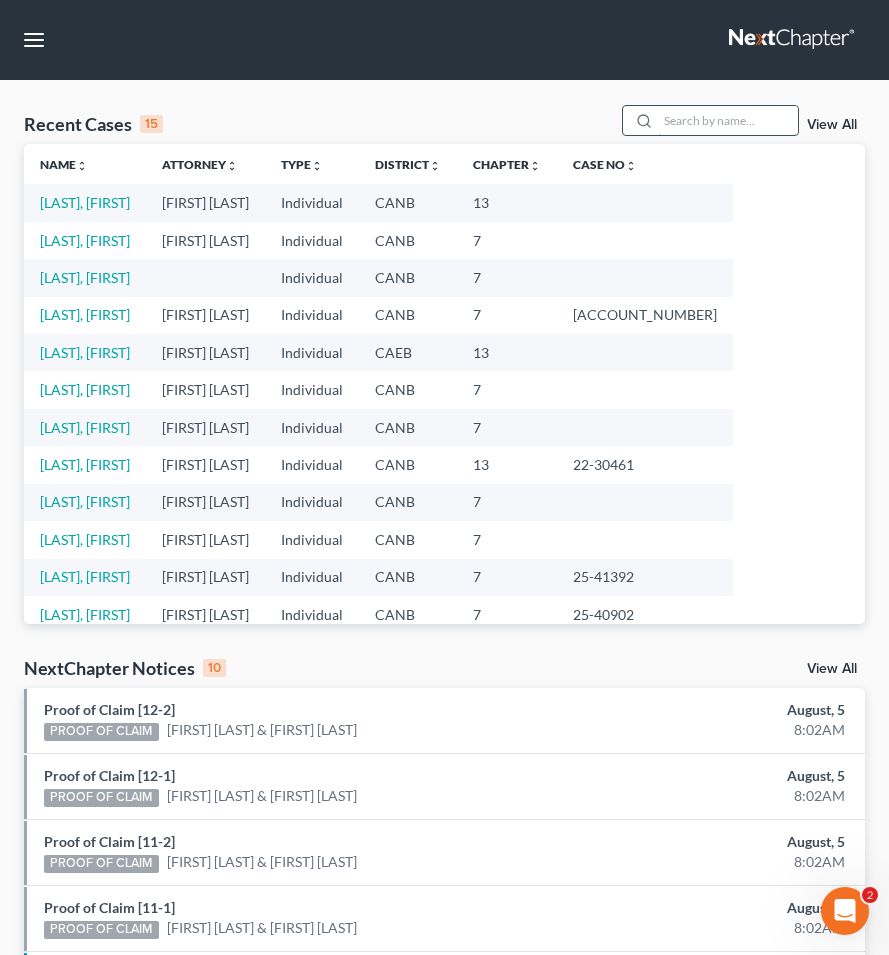 click at bounding box center (728, 120) 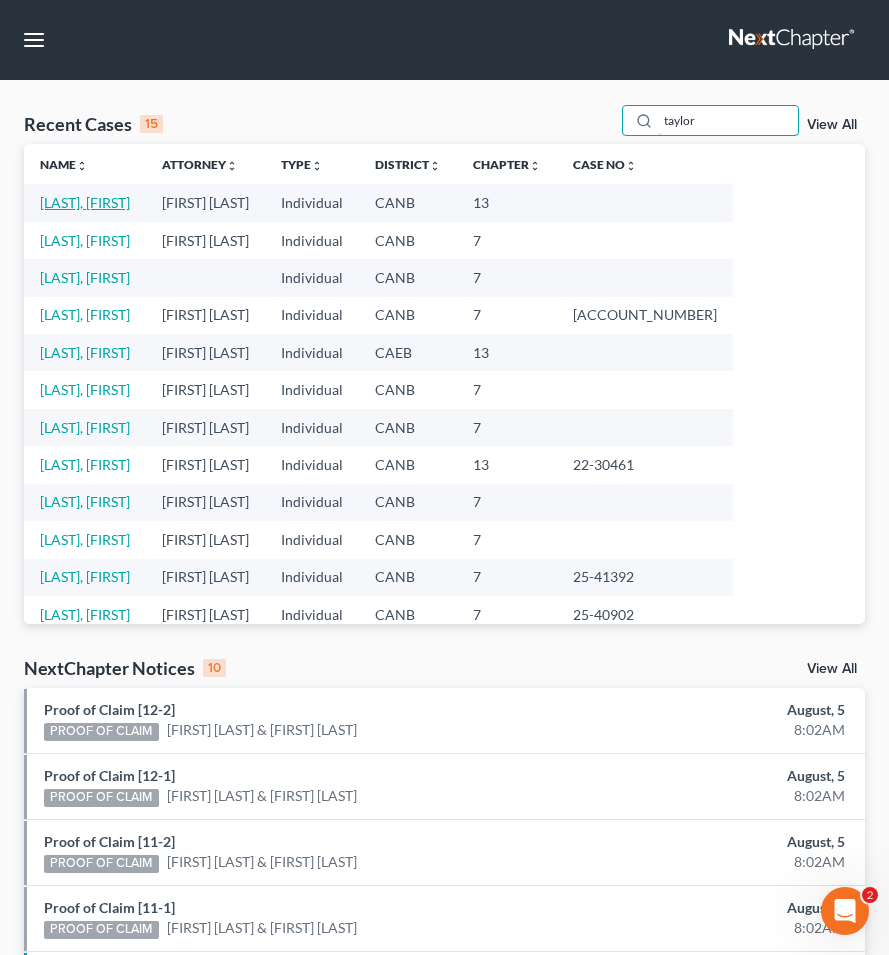 type on "taylor" 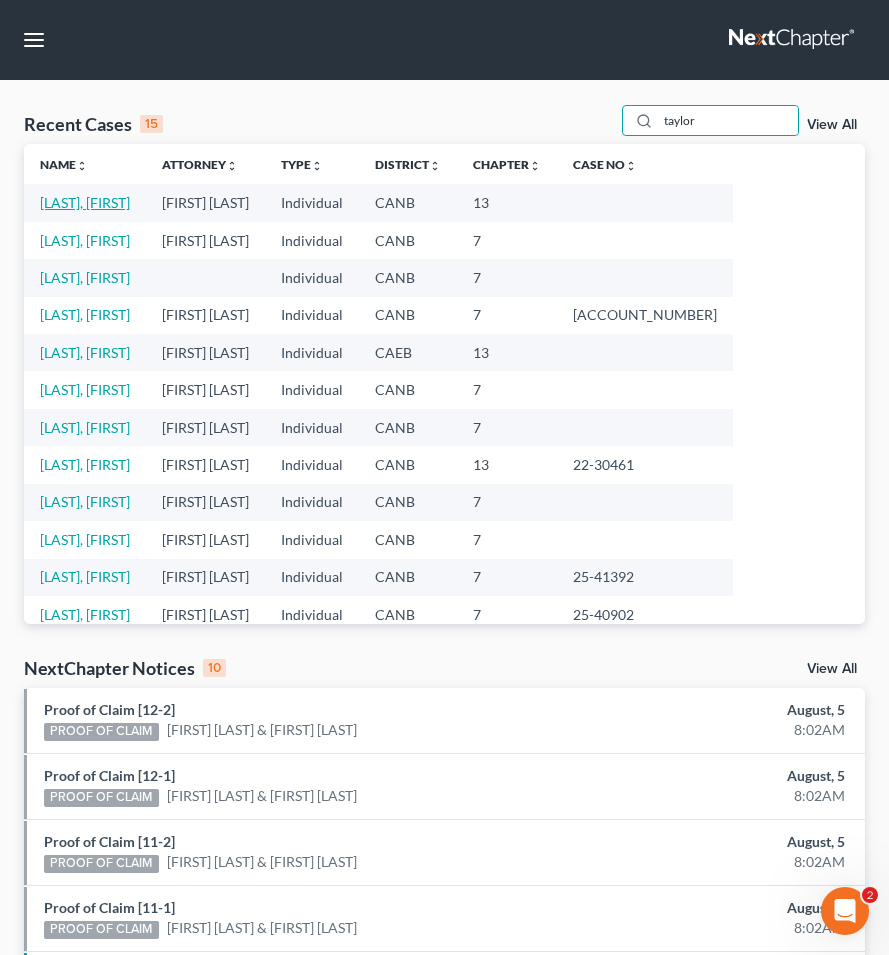 click on "[LAST], [FIRST]" at bounding box center (85, 202) 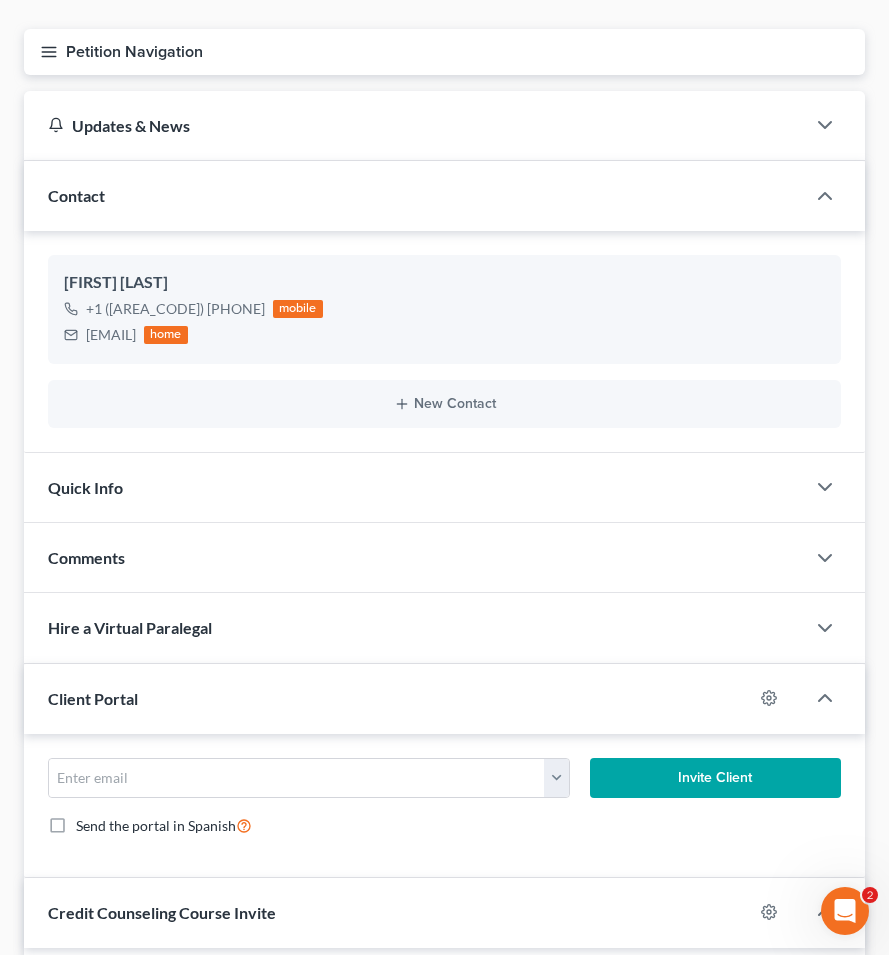 scroll, scrollTop: 0, scrollLeft: 0, axis: both 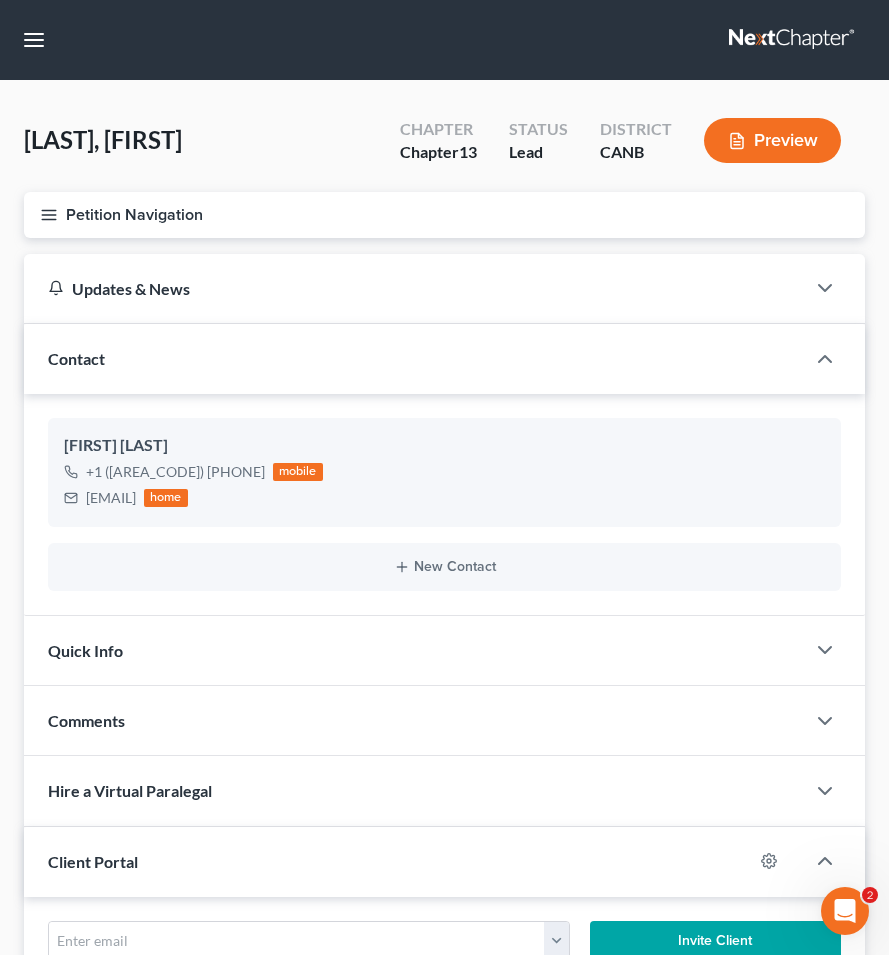 click 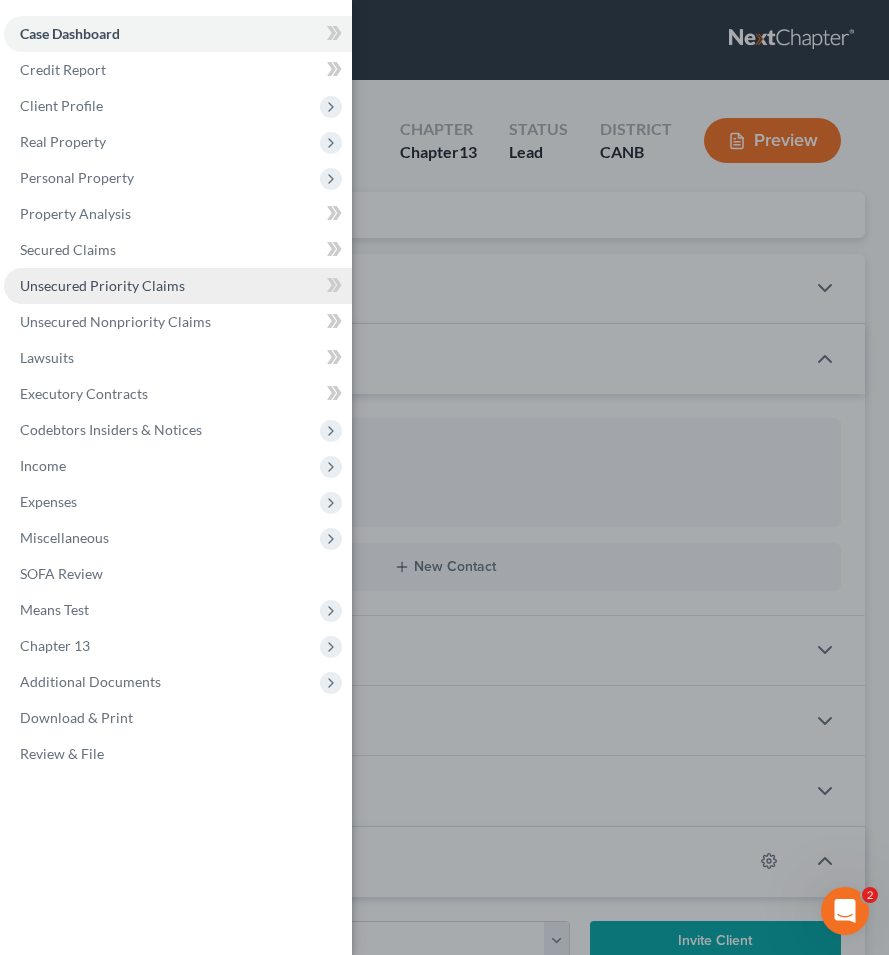 click on "Unsecured Priority Claims" at bounding box center (102, 285) 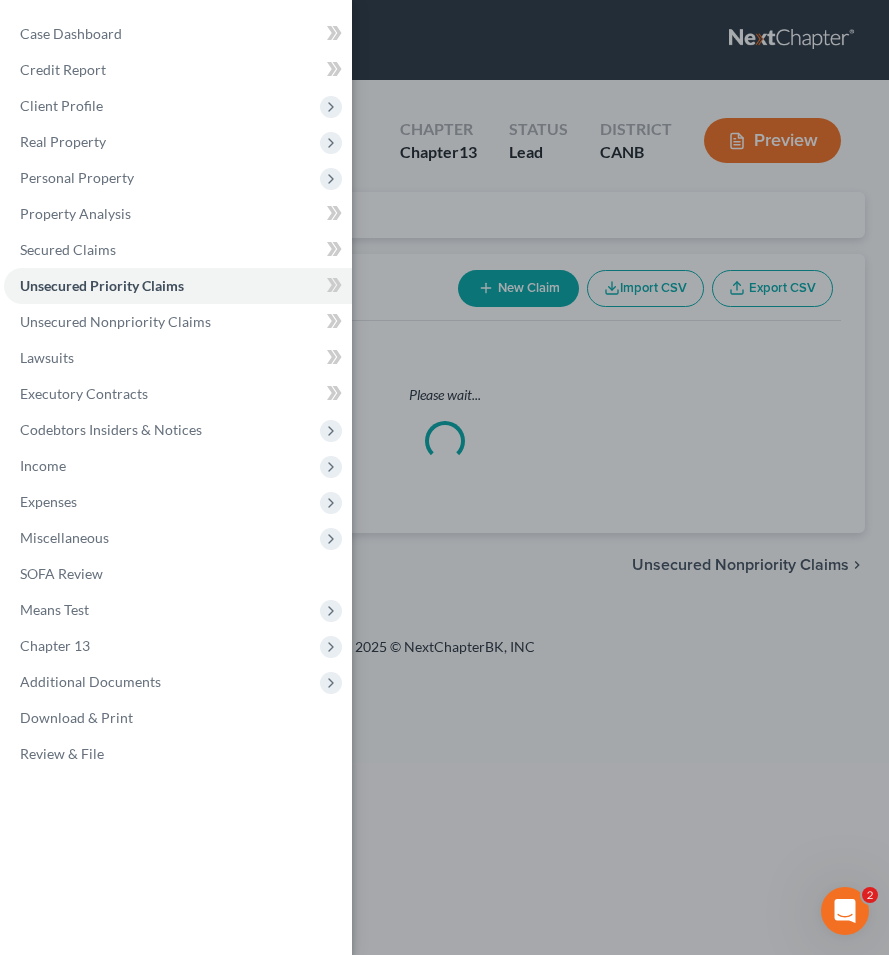 click on "Case Dashboard
Payments
Invoices
Payments
Payments
Credit Report
Client Profile" at bounding box center (444, 477) 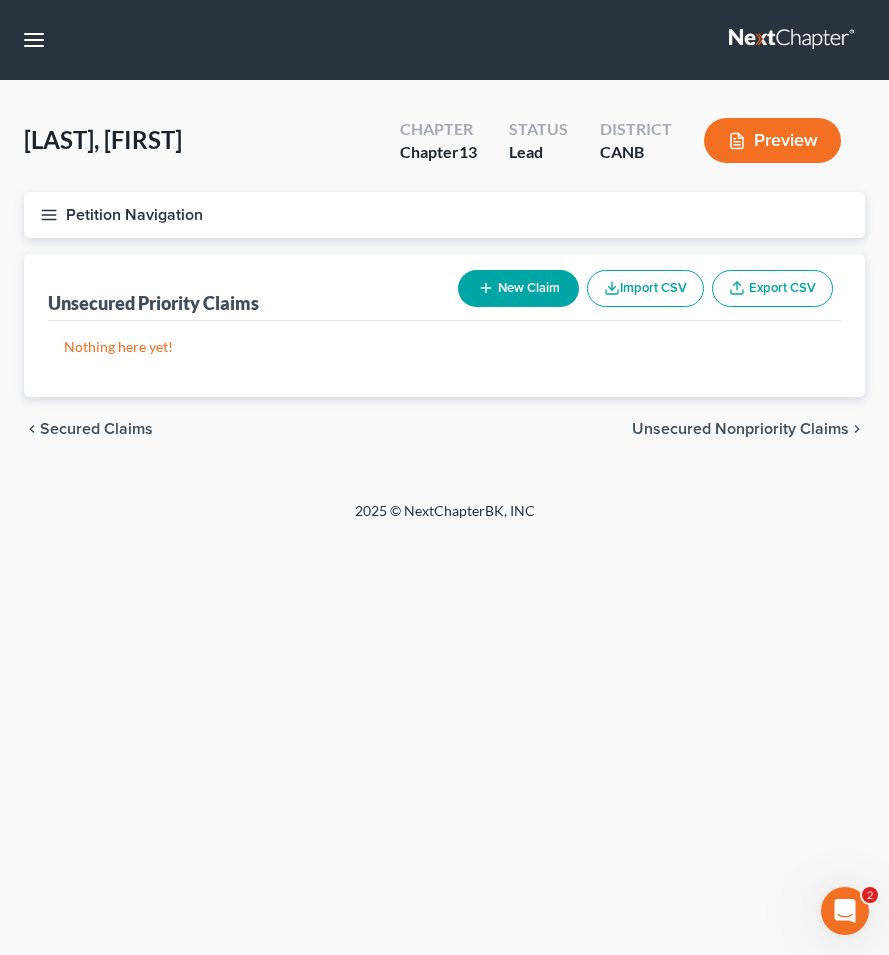 click on "New Claim" at bounding box center [518, 288] 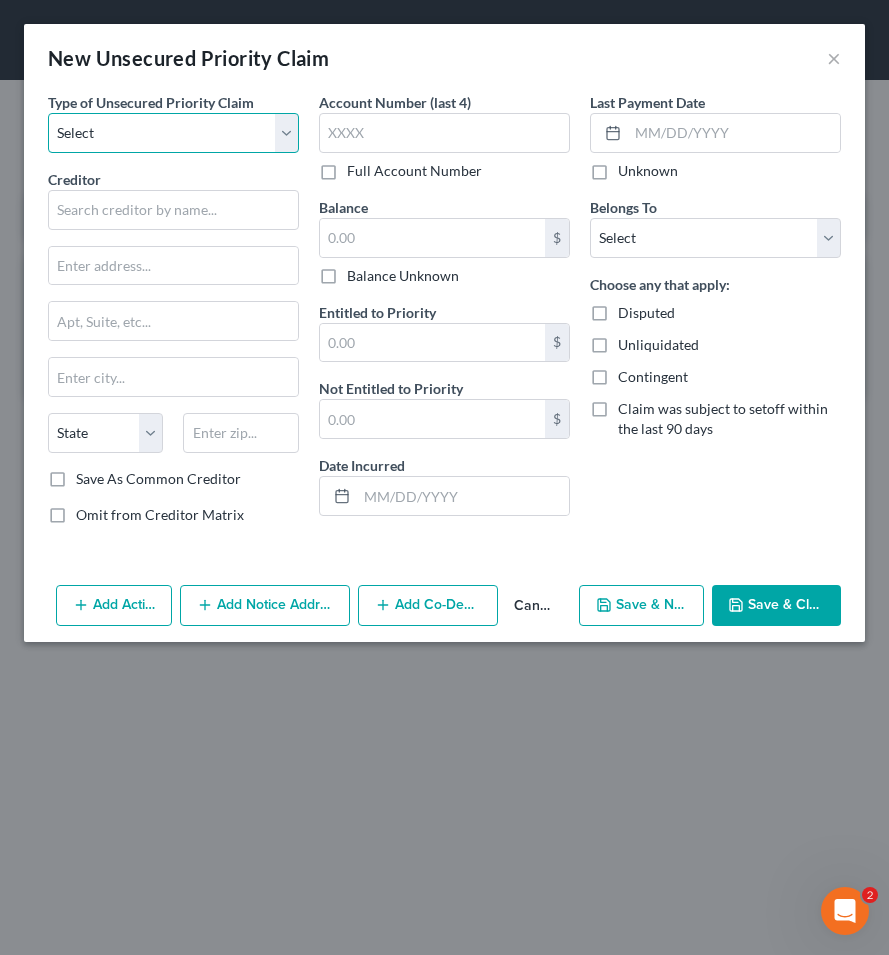 click on "Select Taxes & Other Government Units Domestic Support Obligations Extensions of credit in an involuntary case Wages, Salaries, Commissions Contributions to employee benefits Certain farmers and fisherman Deposits by individuals Commitments to maintain capitals Claims for death or injury while intoxicated Other" at bounding box center (173, 133) 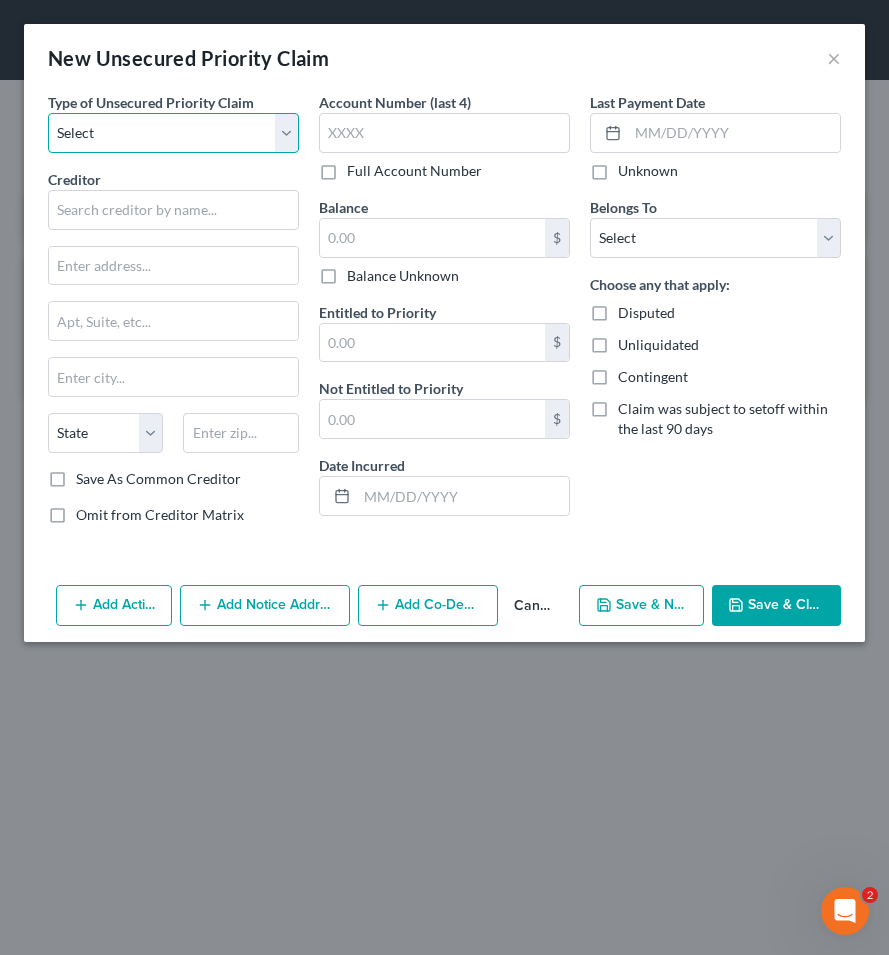 select on "0" 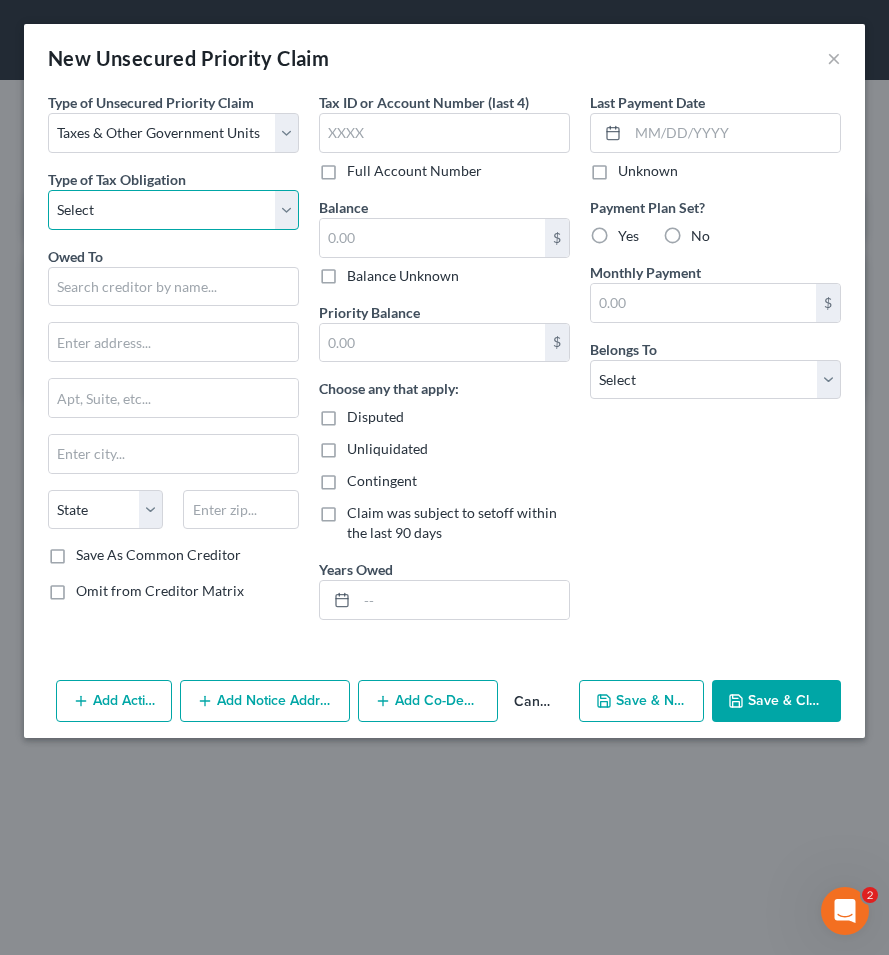 click on "Select Federal City State Franchise Tax Board Other" at bounding box center [173, 210] 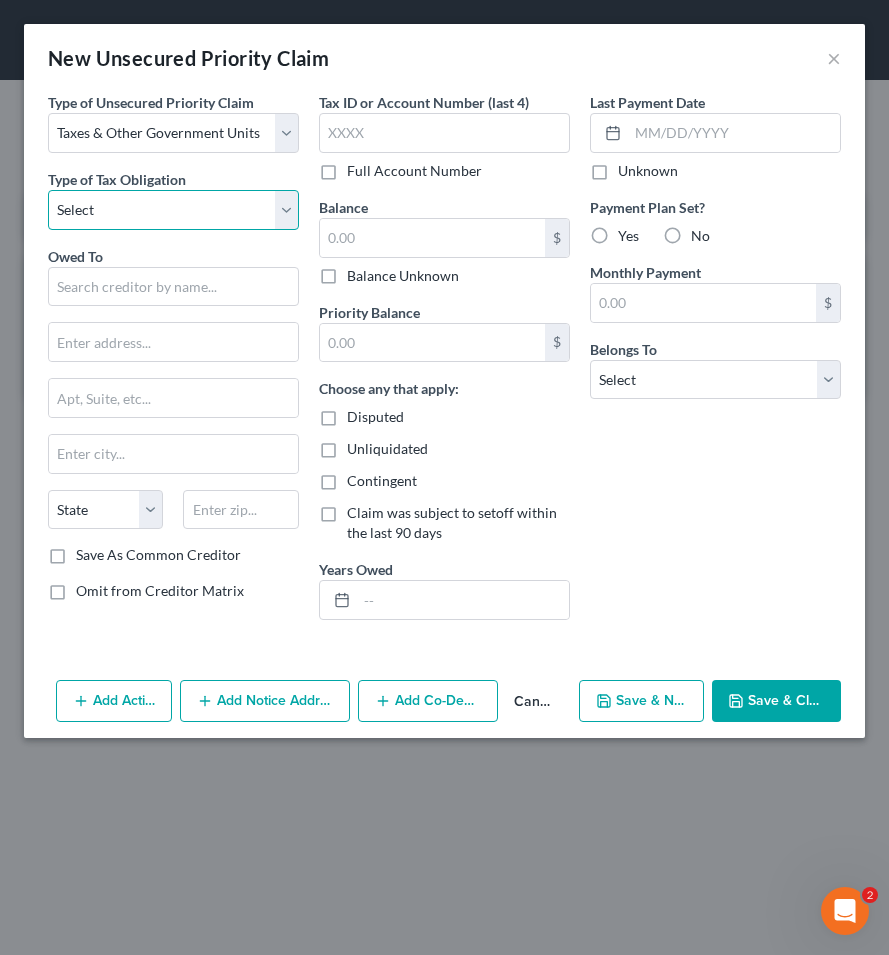 select on "3" 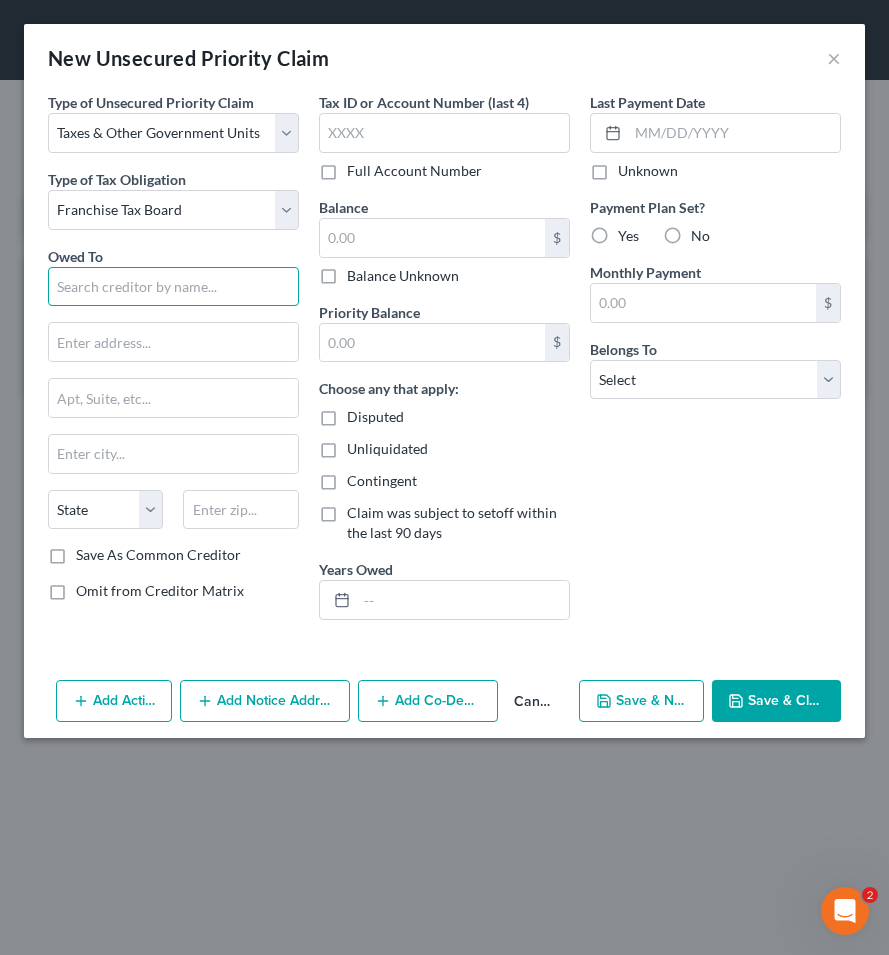 click at bounding box center (173, 287) 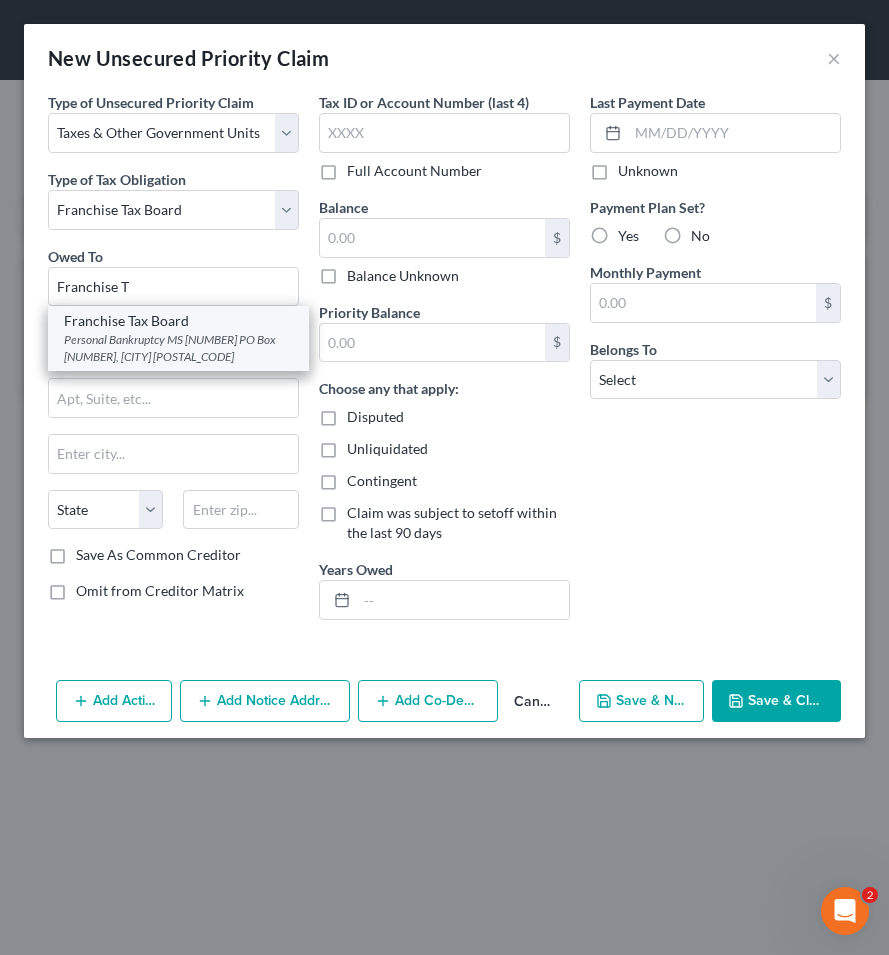 click on "Personal Bankruptcy MS [NUMBER] PO Box [NUMBER], [CITY] [POSTAL_CODE]" at bounding box center (178, 348) 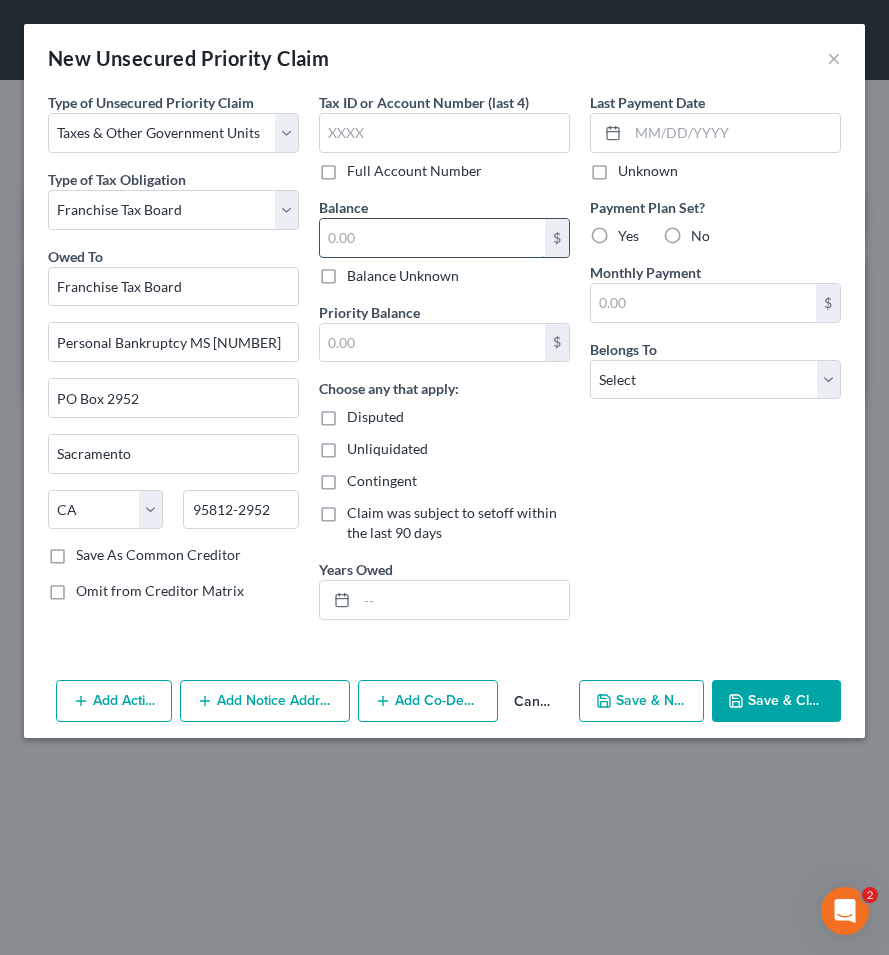 click at bounding box center [432, 238] 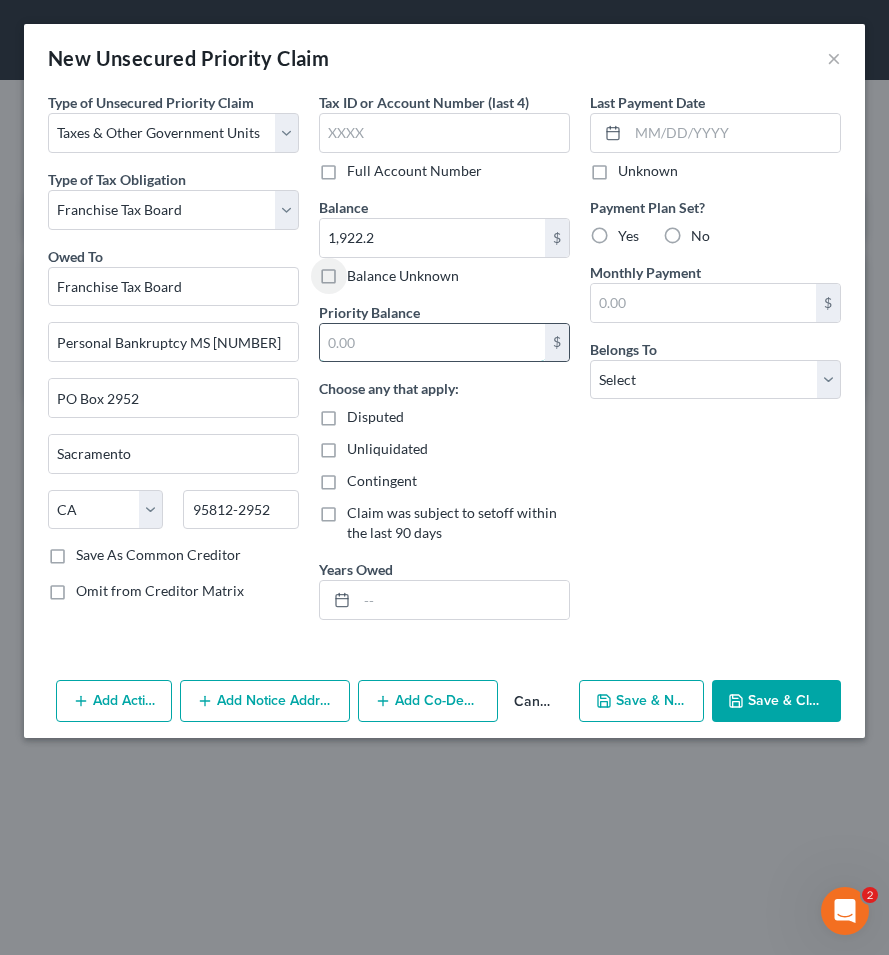 click at bounding box center [432, 343] 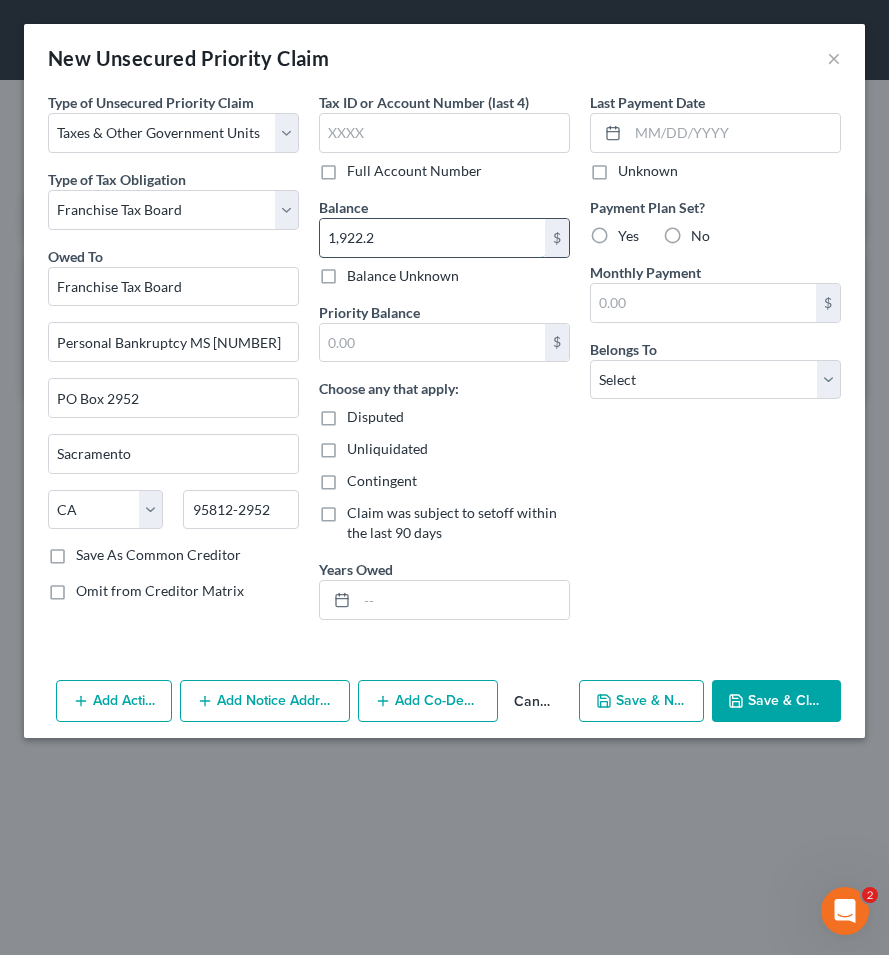 click on "1,922.2" at bounding box center [432, 238] 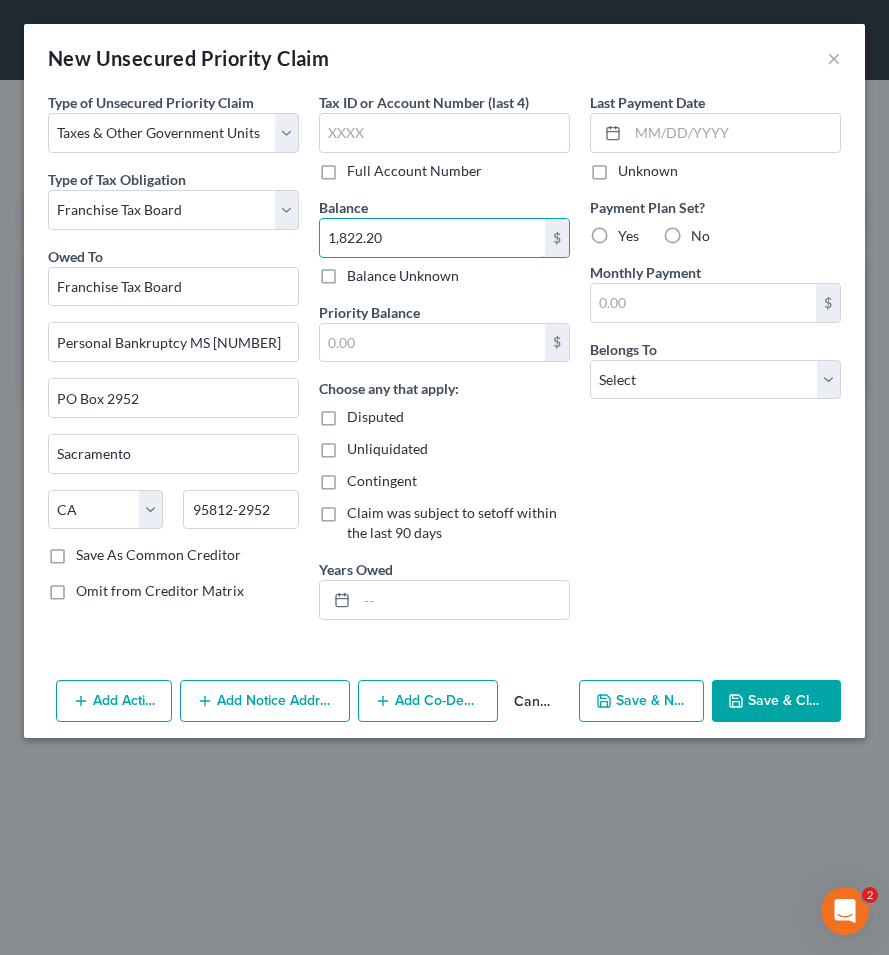 type on "1,822.20" 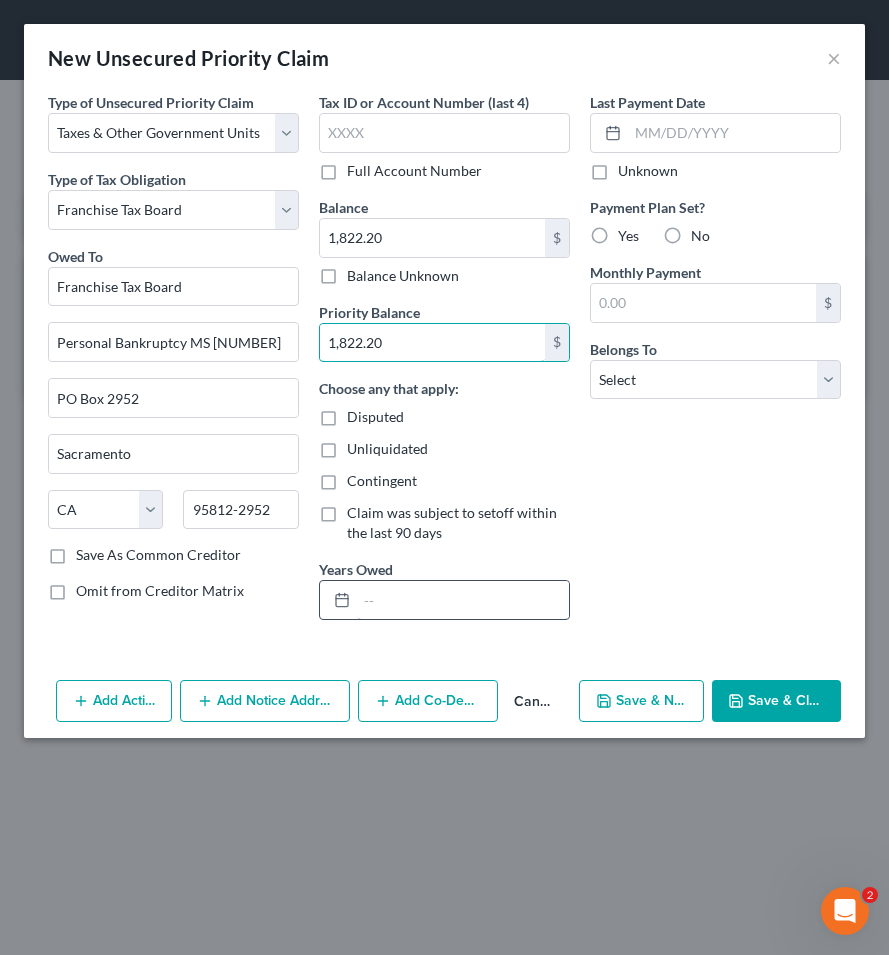 type on "1,822.20" 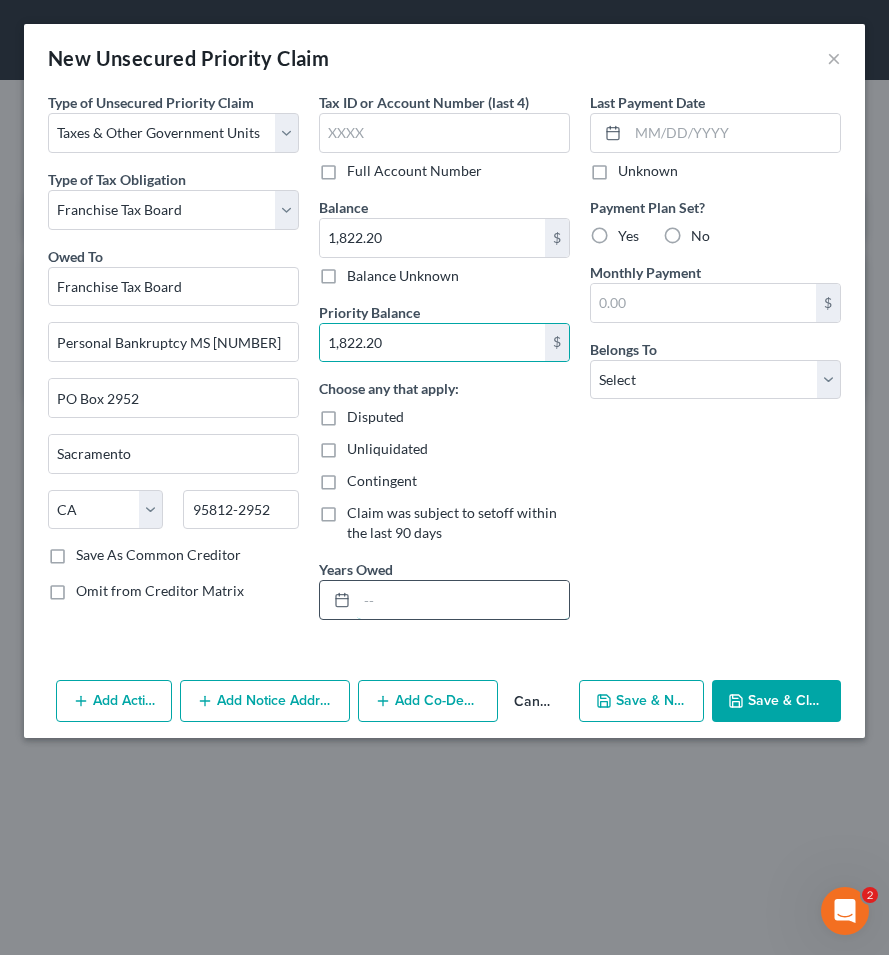 click at bounding box center (463, 600) 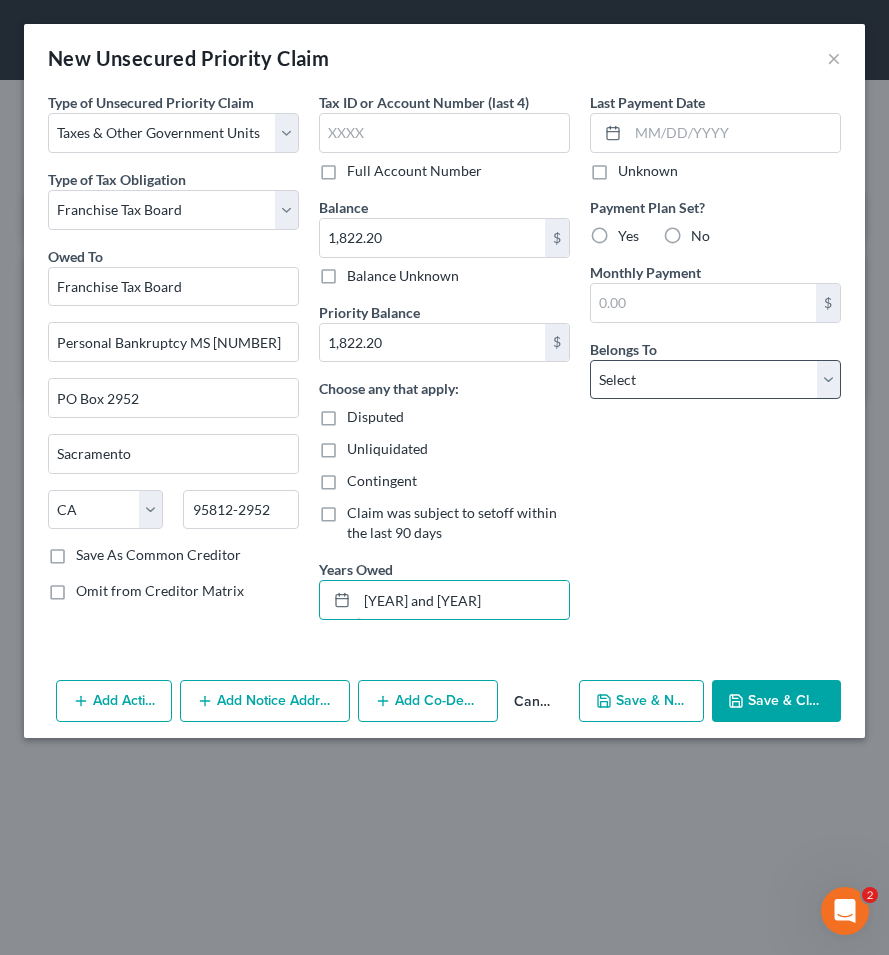 type on "[YEAR] and [YEAR]" 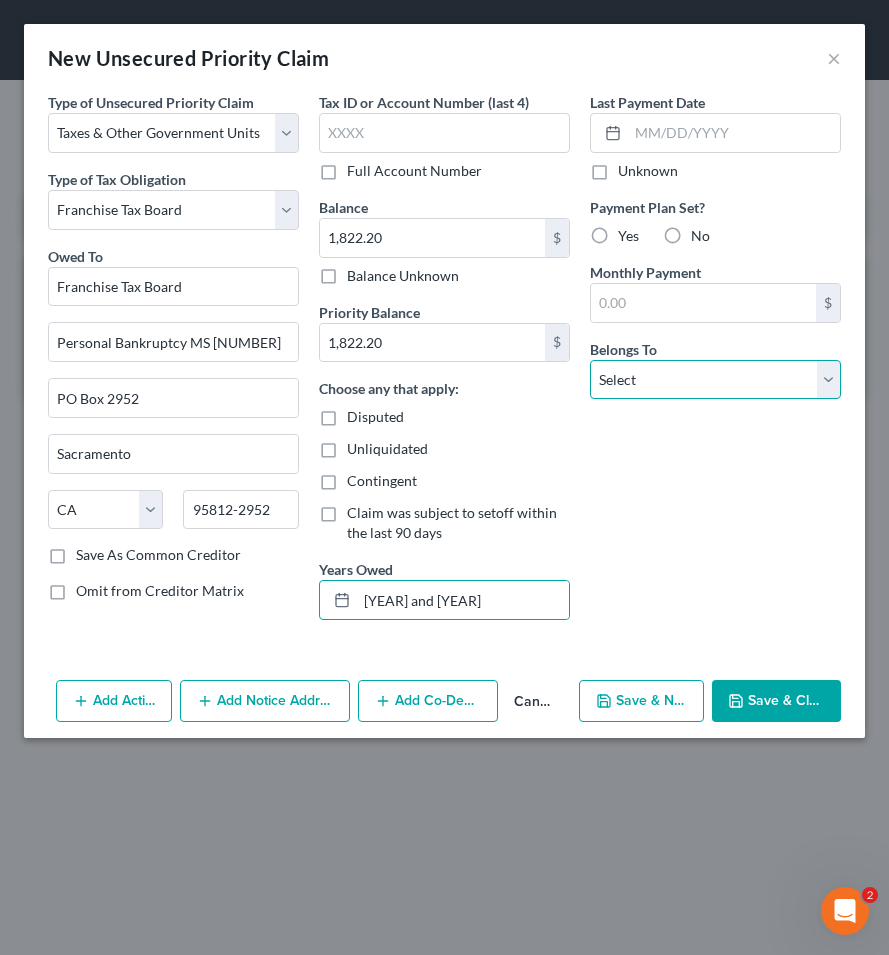 click on "Select Debtor 1 Only Debtor 2 Only Debtor 1 And Debtor 2 Only At Least One Of The Debtors And Another Community Property" at bounding box center (715, 380) 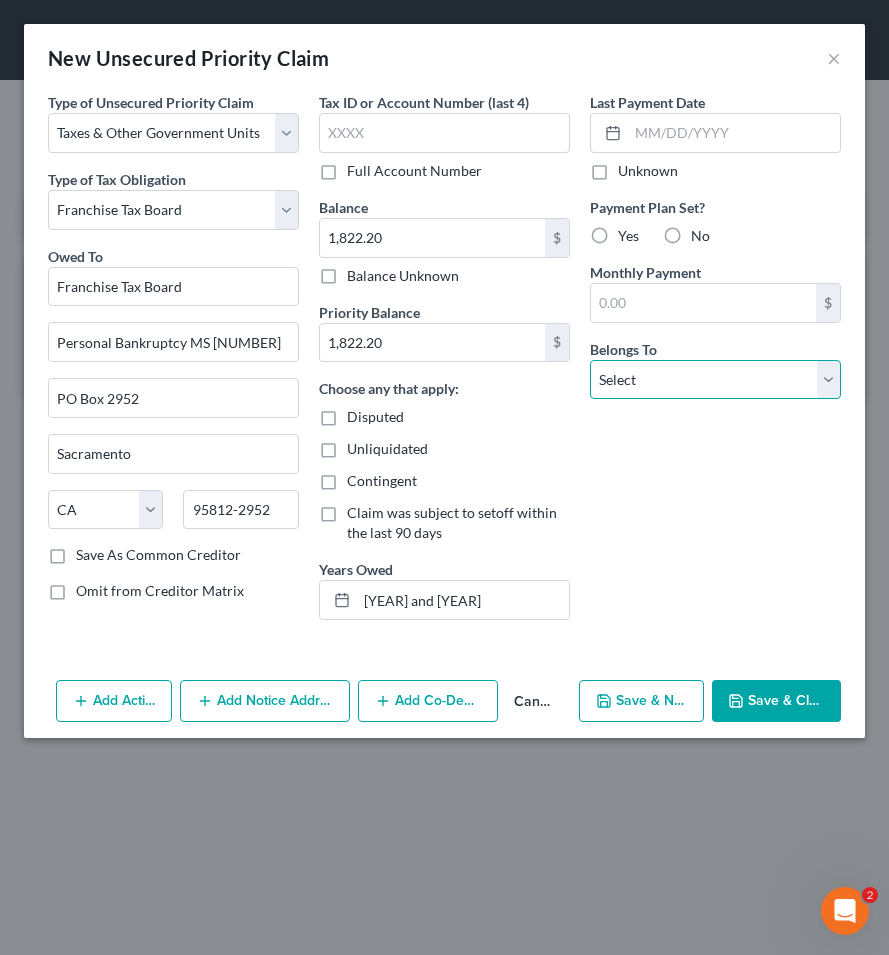 select on "0" 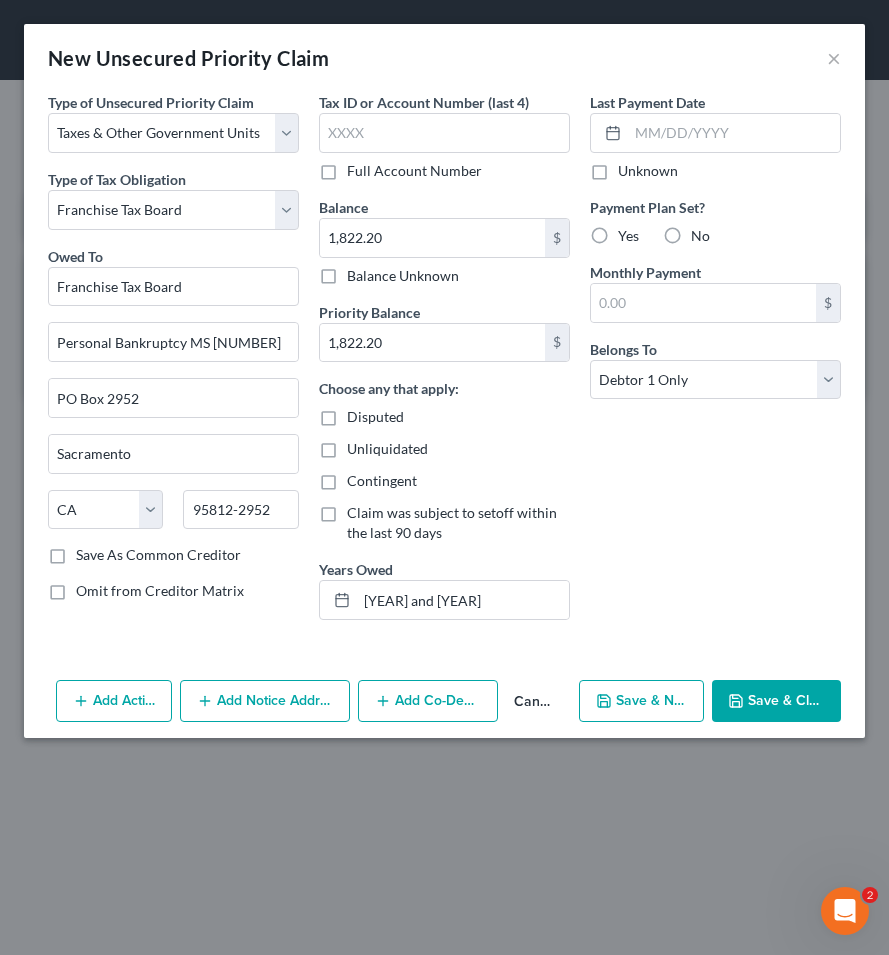 click on "No" at bounding box center [700, 236] 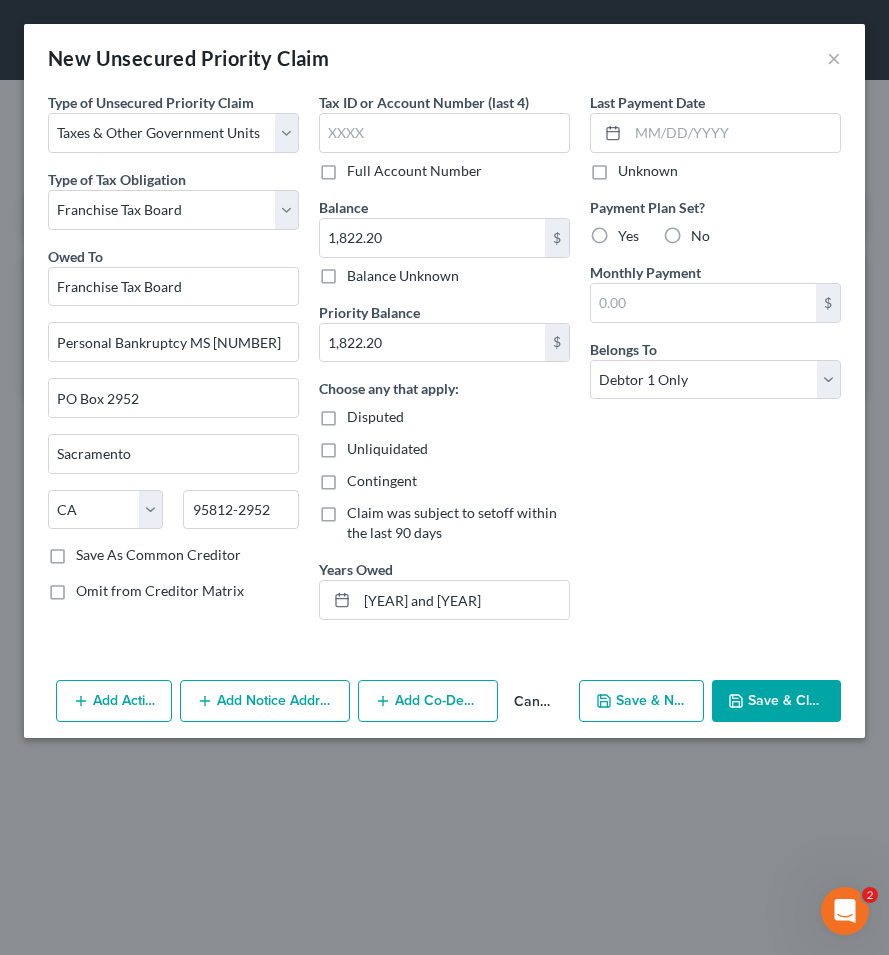 click on "No" at bounding box center (705, 232) 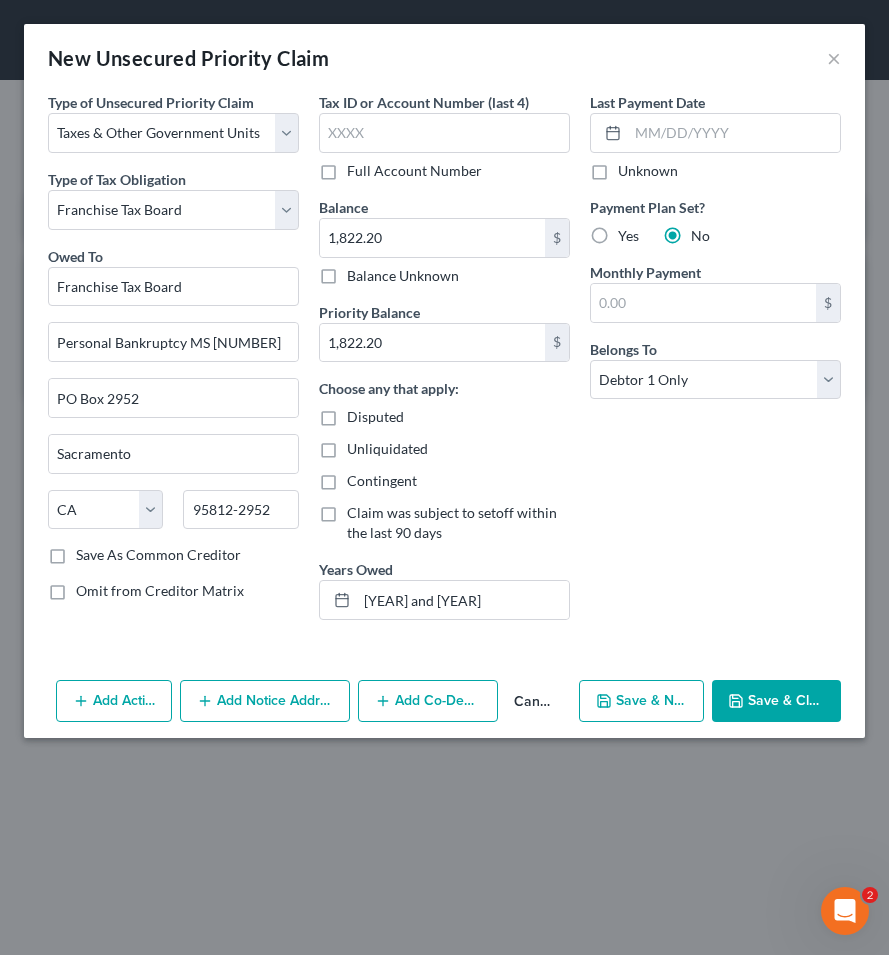 click on "Save & Close" at bounding box center [776, 701] 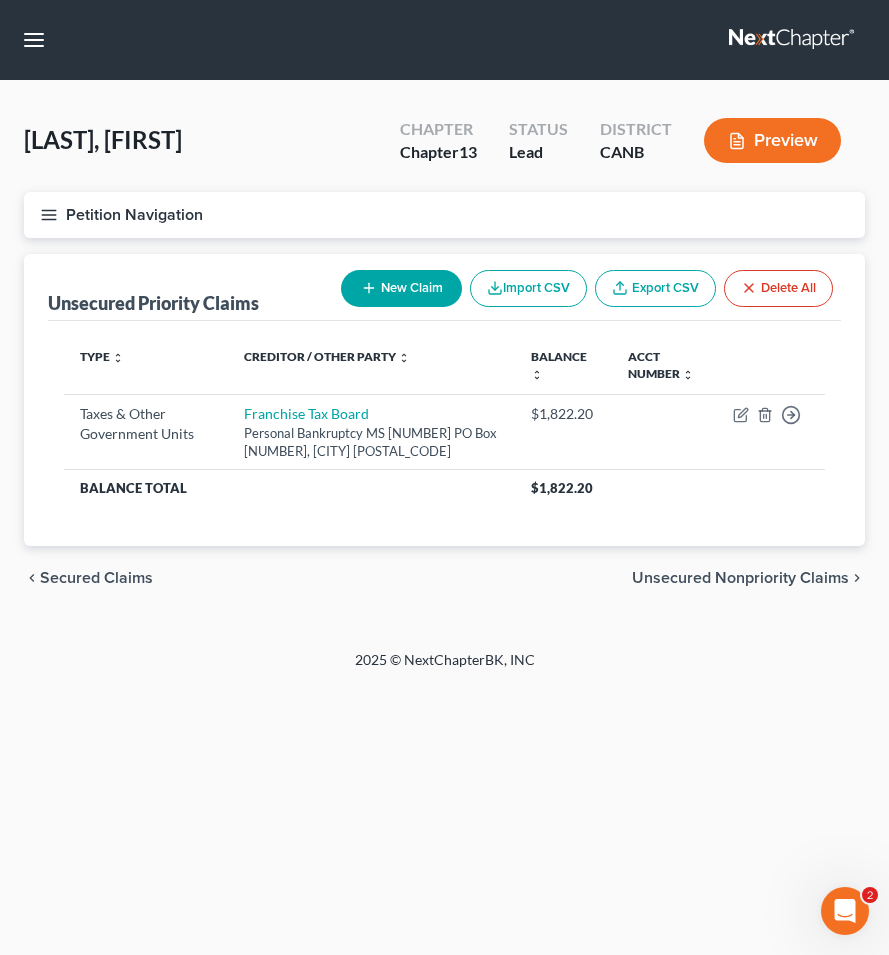 click 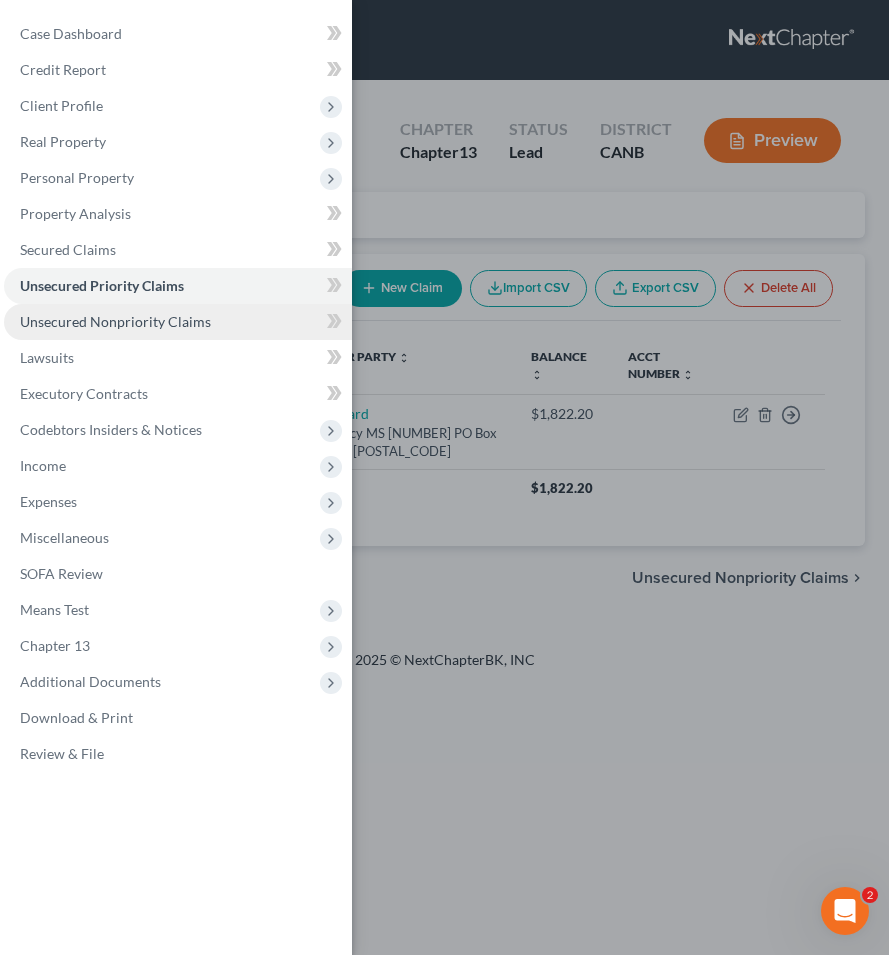 click on "Unsecured Nonpriority Claims" at bounding box center [178, 322] 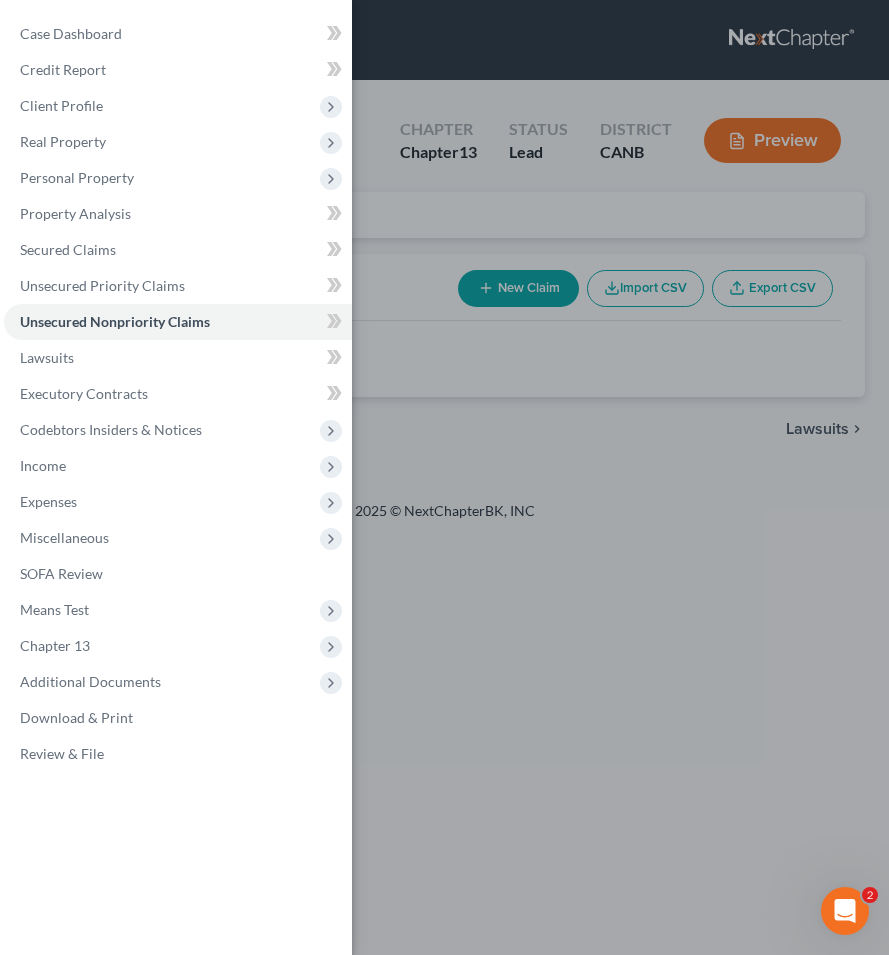 click on "Case Dashboard
Payments
Invoices
Payments
Payments
Credit Report
Client Profile" at bounding box center (444, 477) 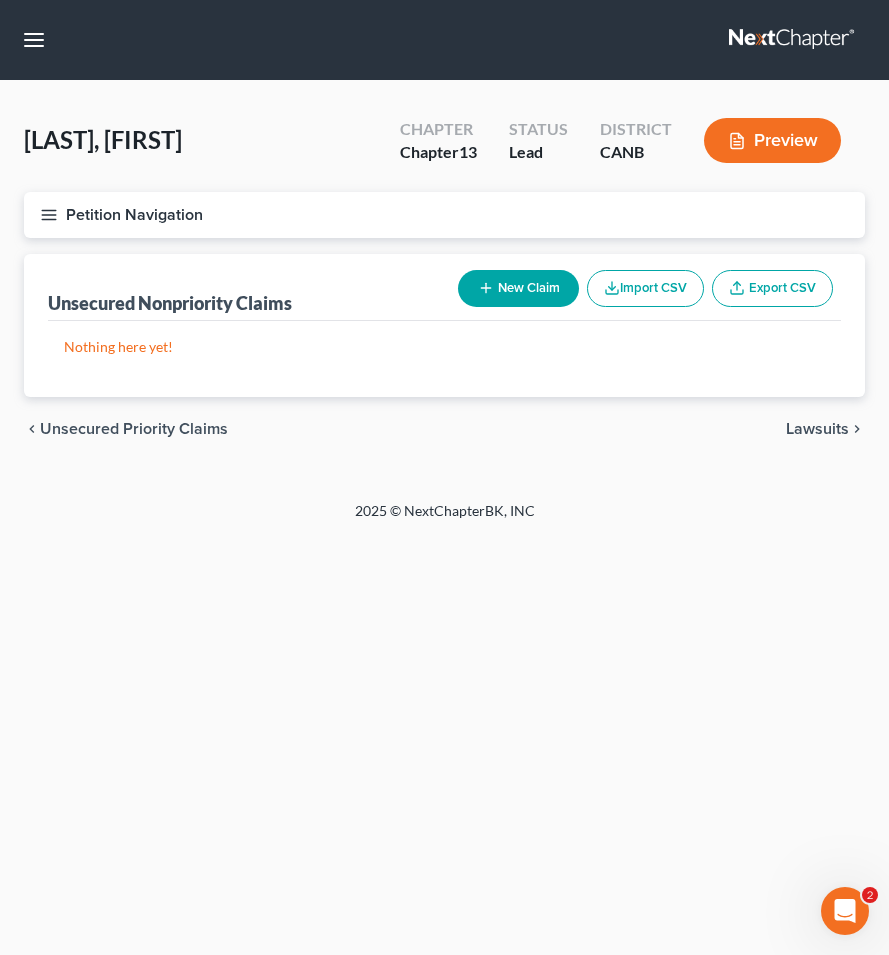 click on "New Claim" at bounding box center [518, 288] 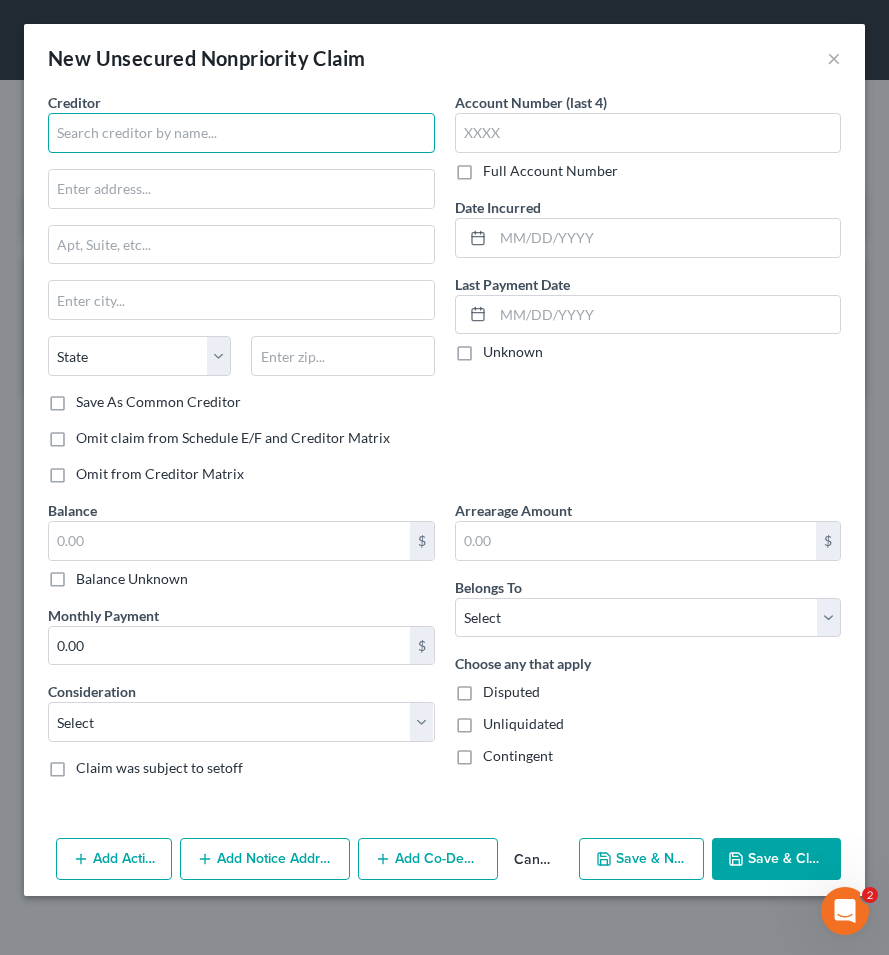 click at bounding box center (241, 133) 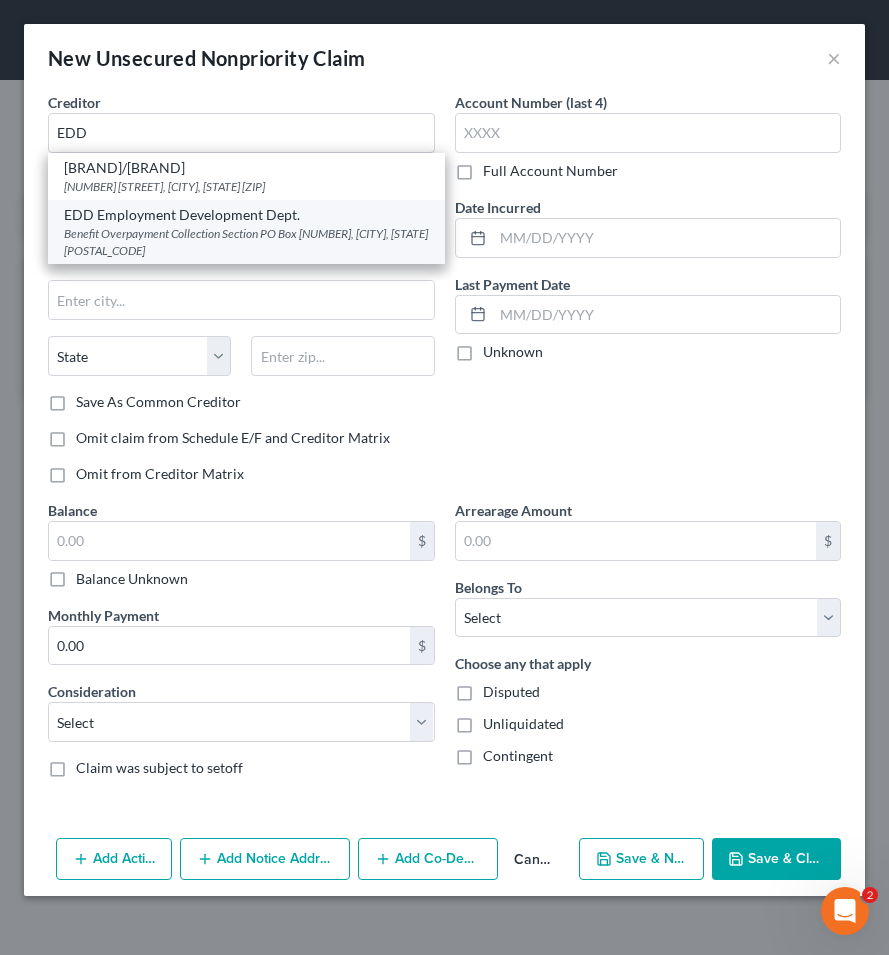 click on "Benefit Overpayment Collection Section PO Box [NUMBER], [CITY], [STATE] [POSTAL_CODE]" at bounding box center (246, 242) 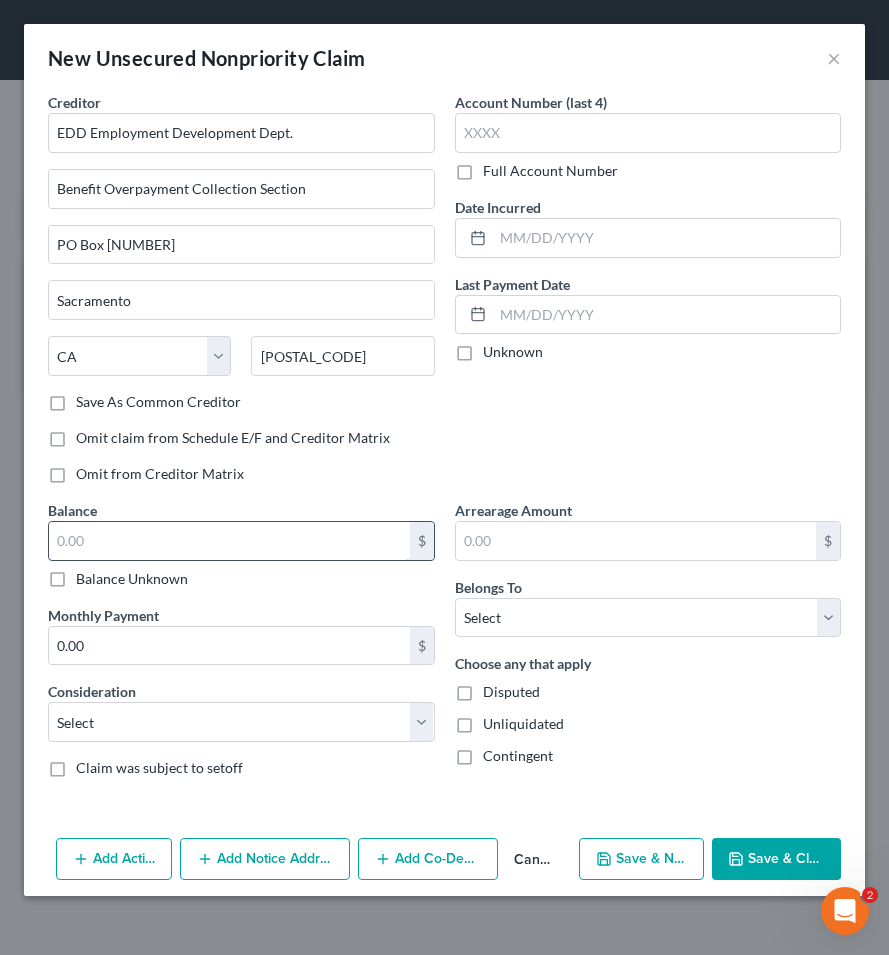 click at bounding box center (229, 541) 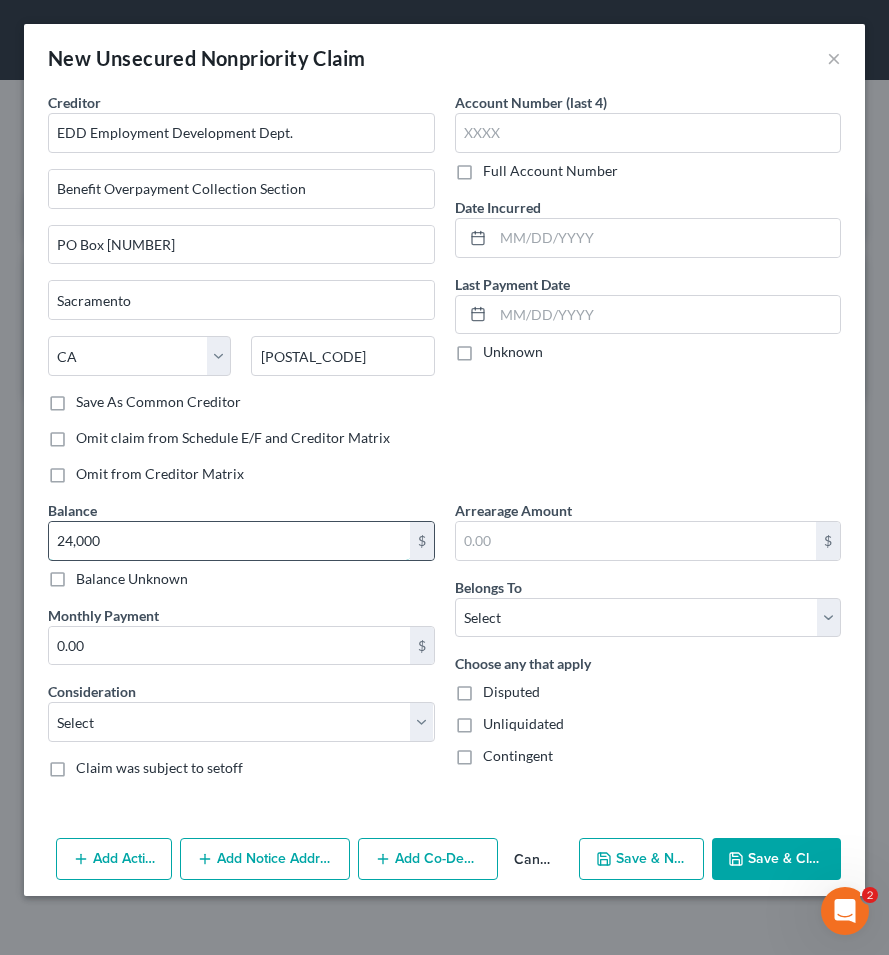 type on "24,000" 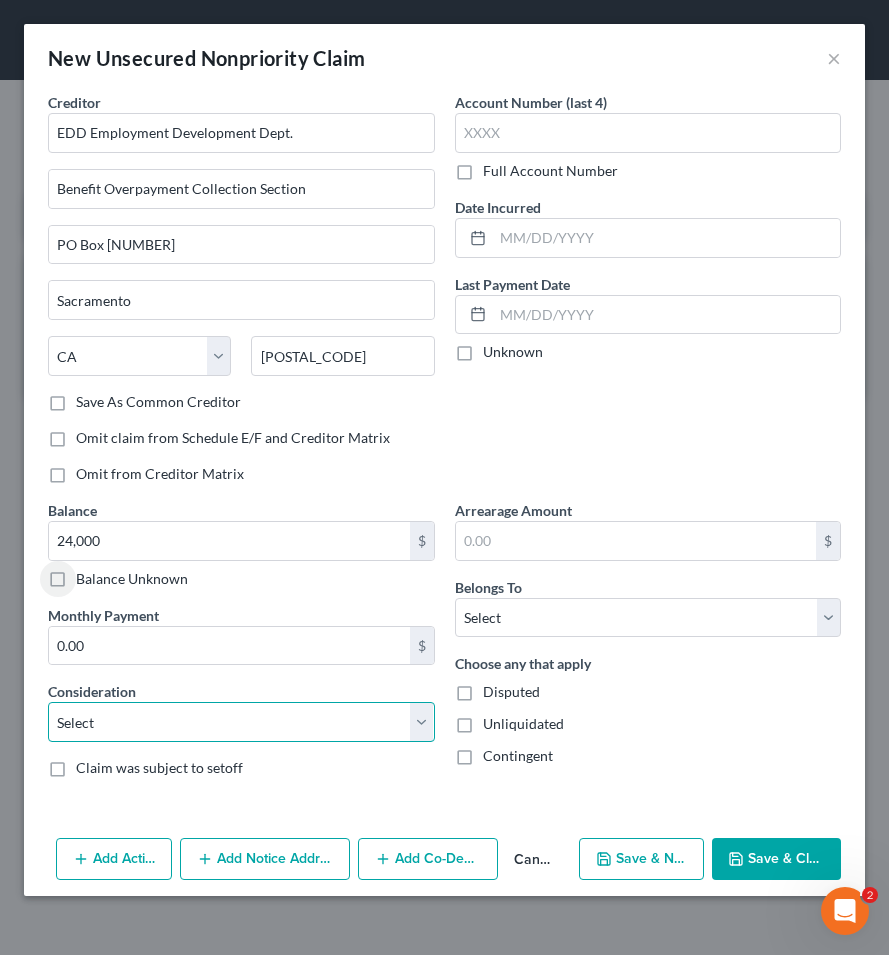 click on "Select Cable / Satellite Services Collection Agency Credit Card Debt Debt Counseling / Attorneys Deficiency Balance Domestic Support Obligations Home / Car Repairs Income Taxes Judgment Liens Medical Services Monies Loaned / Advanced Mortgage Obligation From Divorce Or Separation Obligation To Pensions Other Overdrawn Bank Account Promised To Help Pay Creditors Student Loans Suppliers And Vendors Telephone / Internet Services Utility Services" at bounding box center (241, 722) 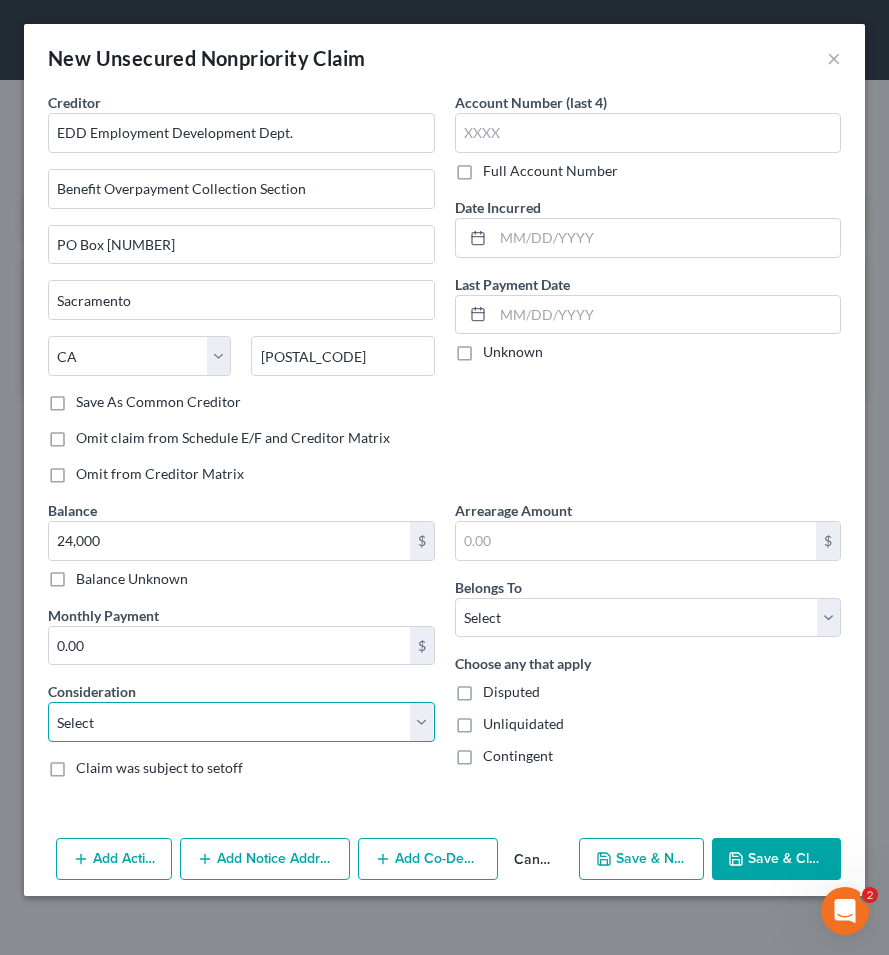 select on "14" 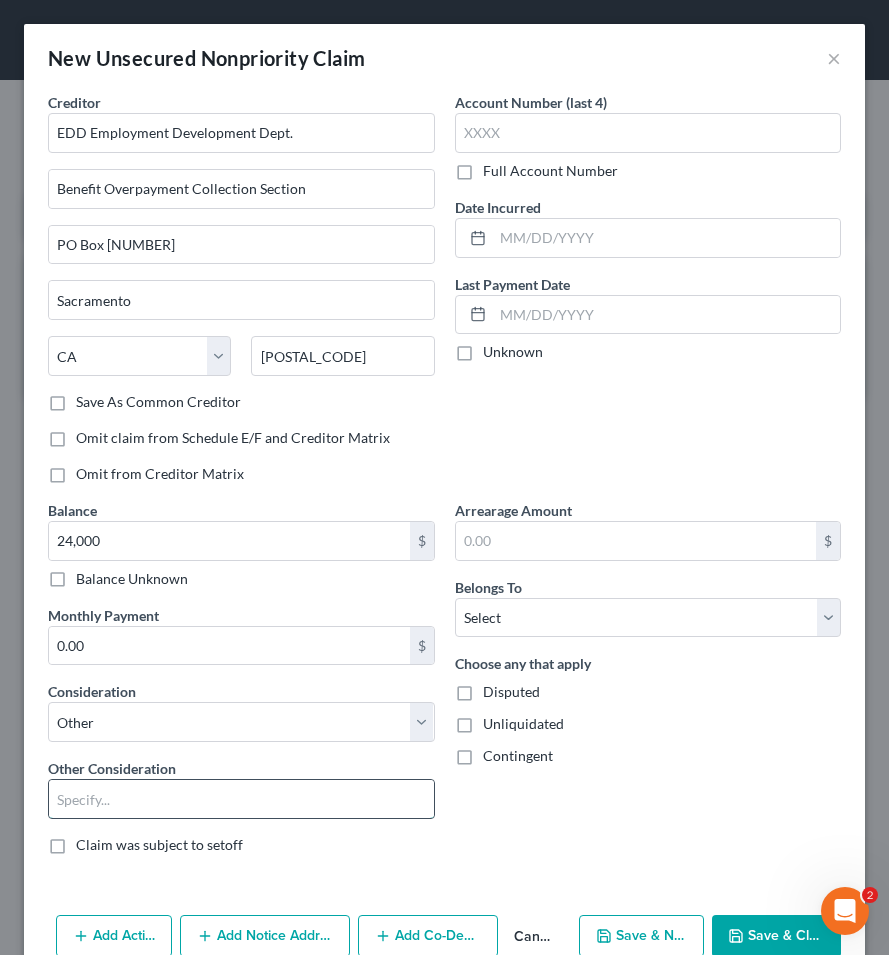 click at bounding box center (241, 799) 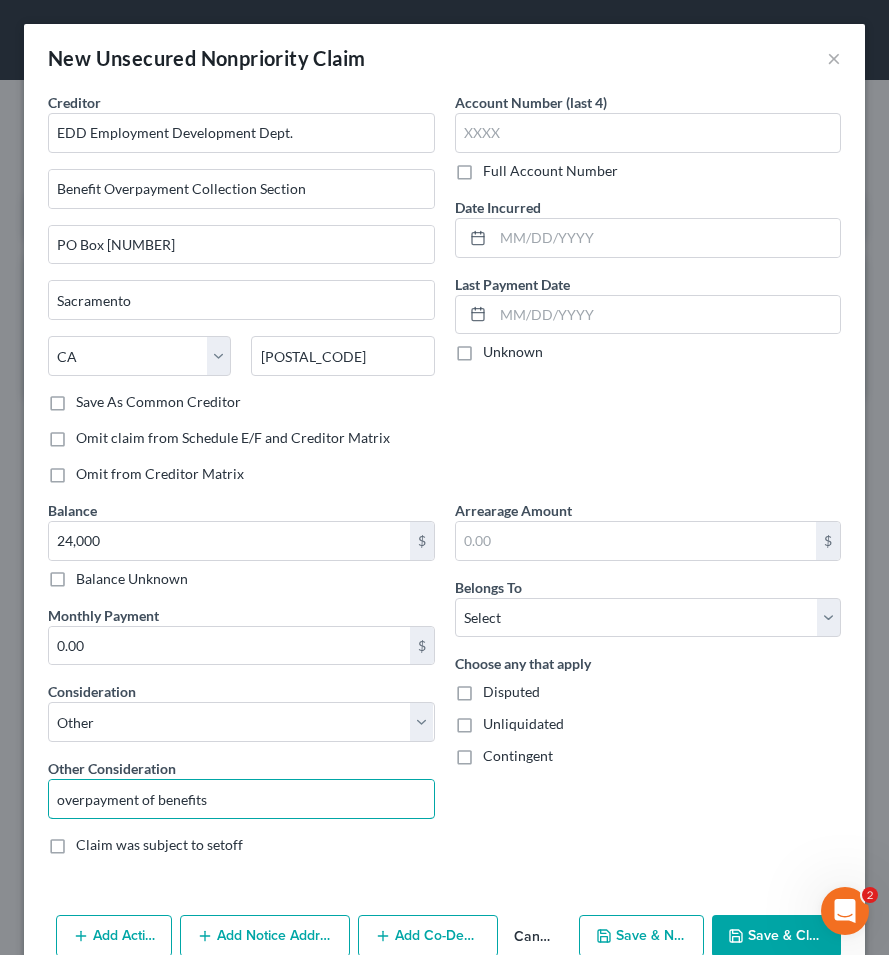 type on "overpayment of benefits" 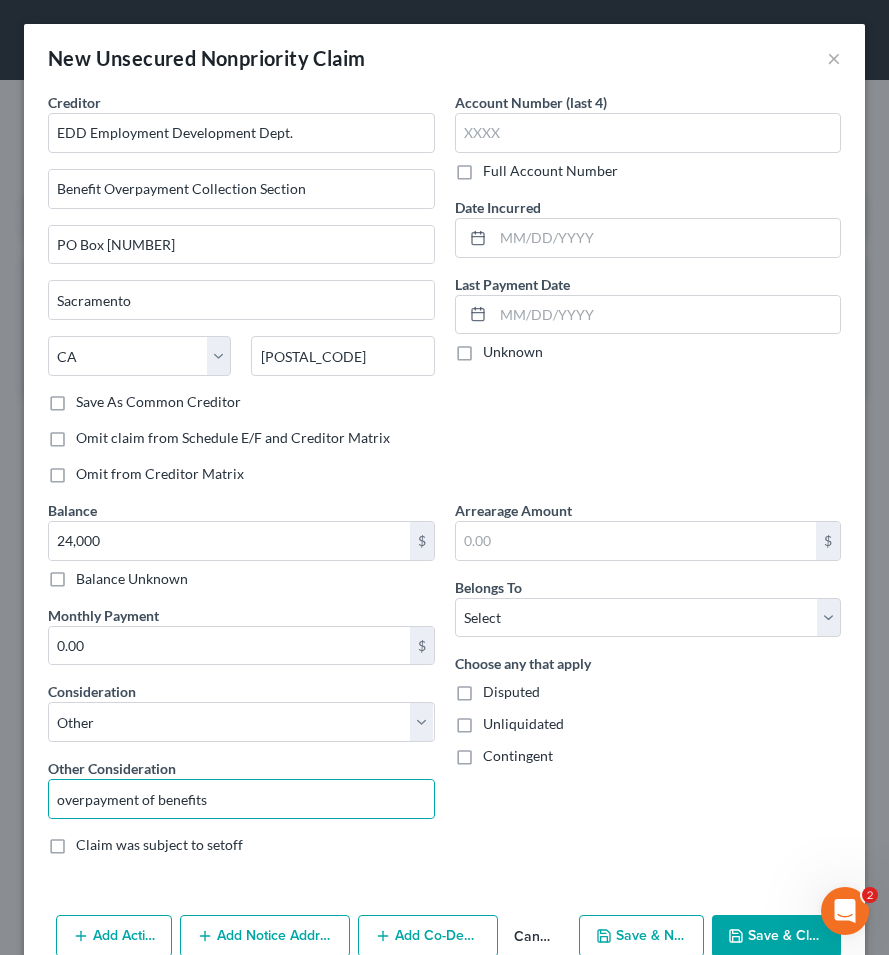 click on "Save & Close" at bounding box center [776, 936] 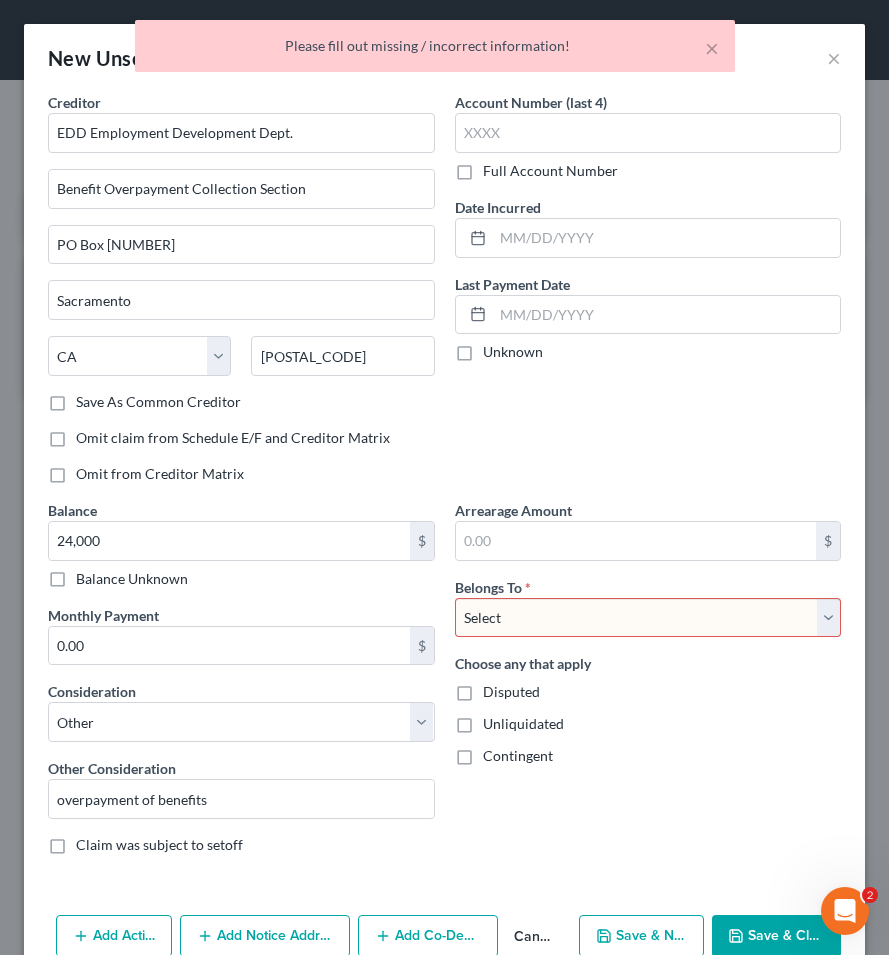 click on "Select Debtor 1 Only Debtor 2 Only Debtor 1 And Debtor 2 Only At Least One Of The Debtors And Another Community Property" at bounding box center [648, 618] 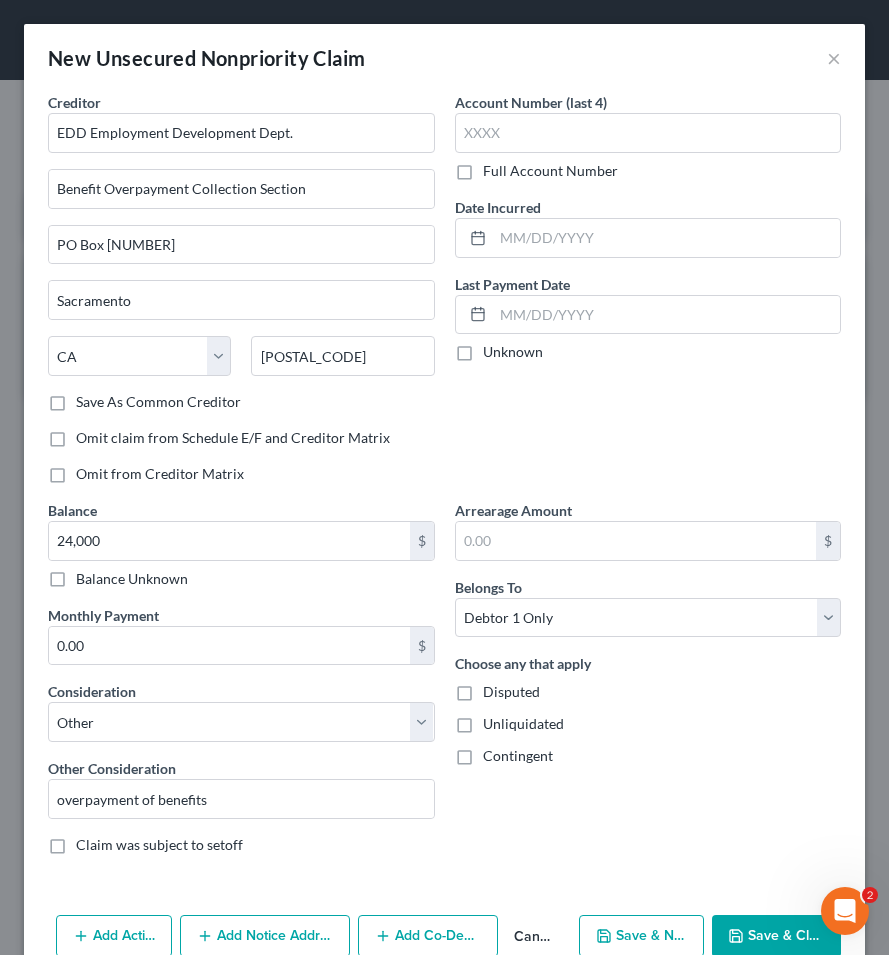 click on "Save & Close" at bounding box center [776, 936] 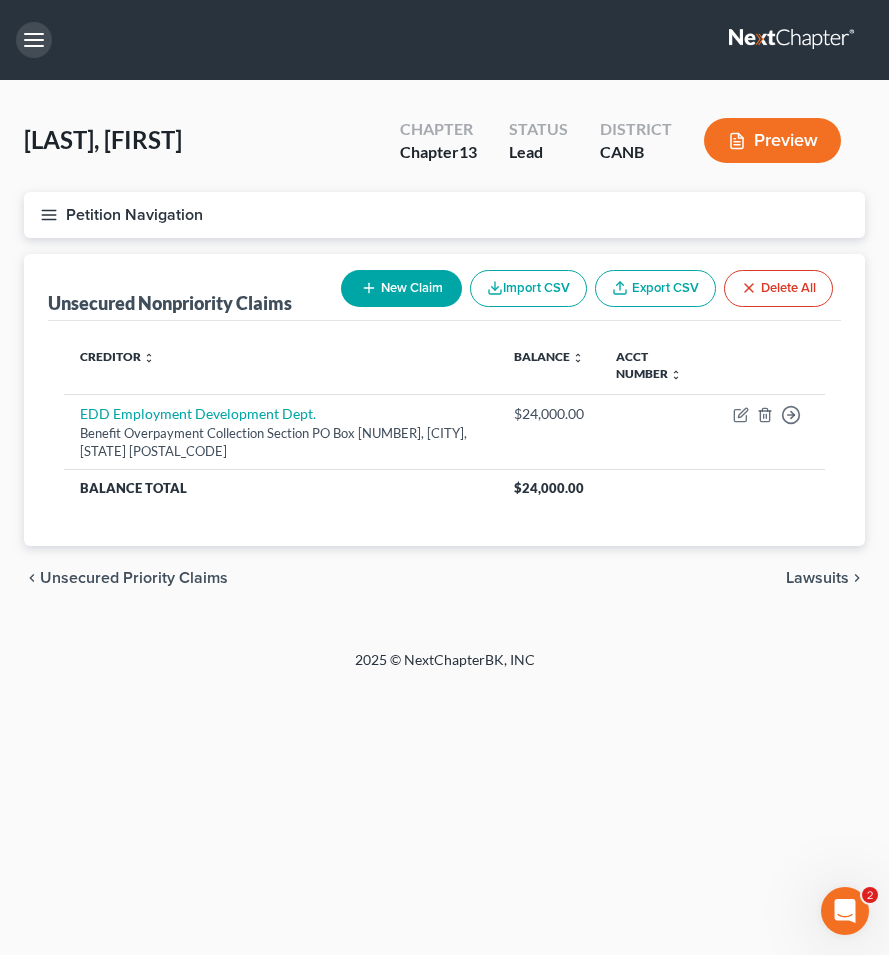click at bounding box center [34, 40] 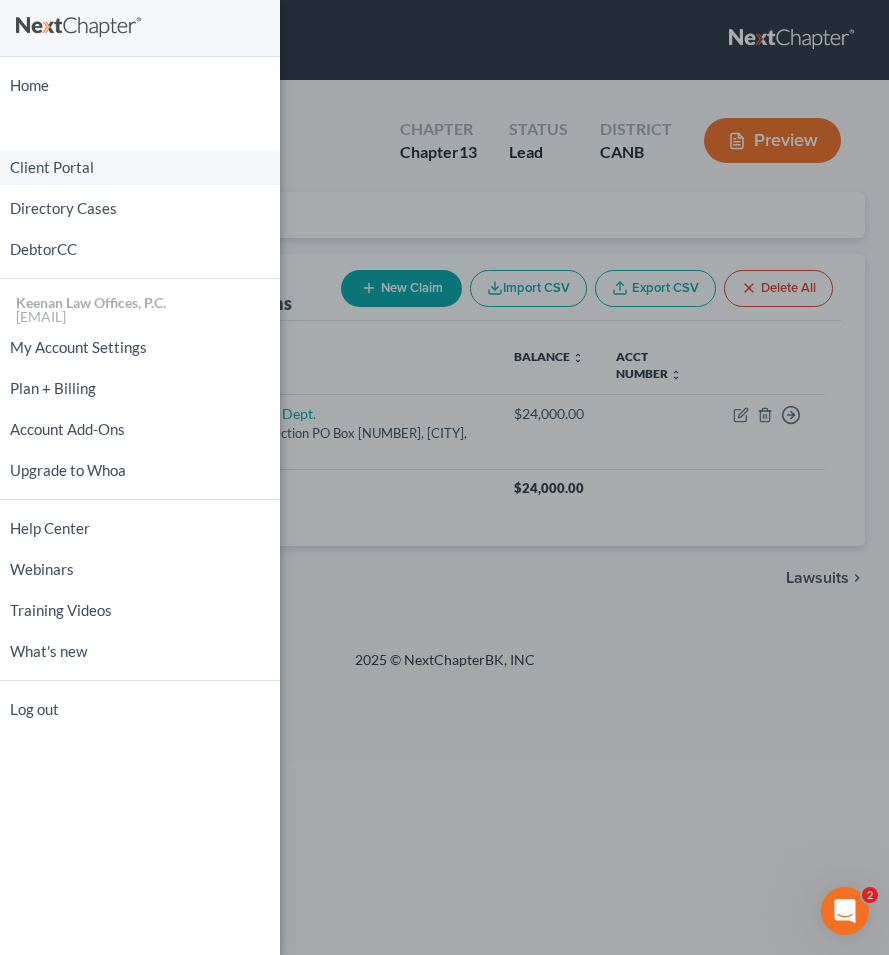 click on "Client Portal" at bounding box center (140, 167) 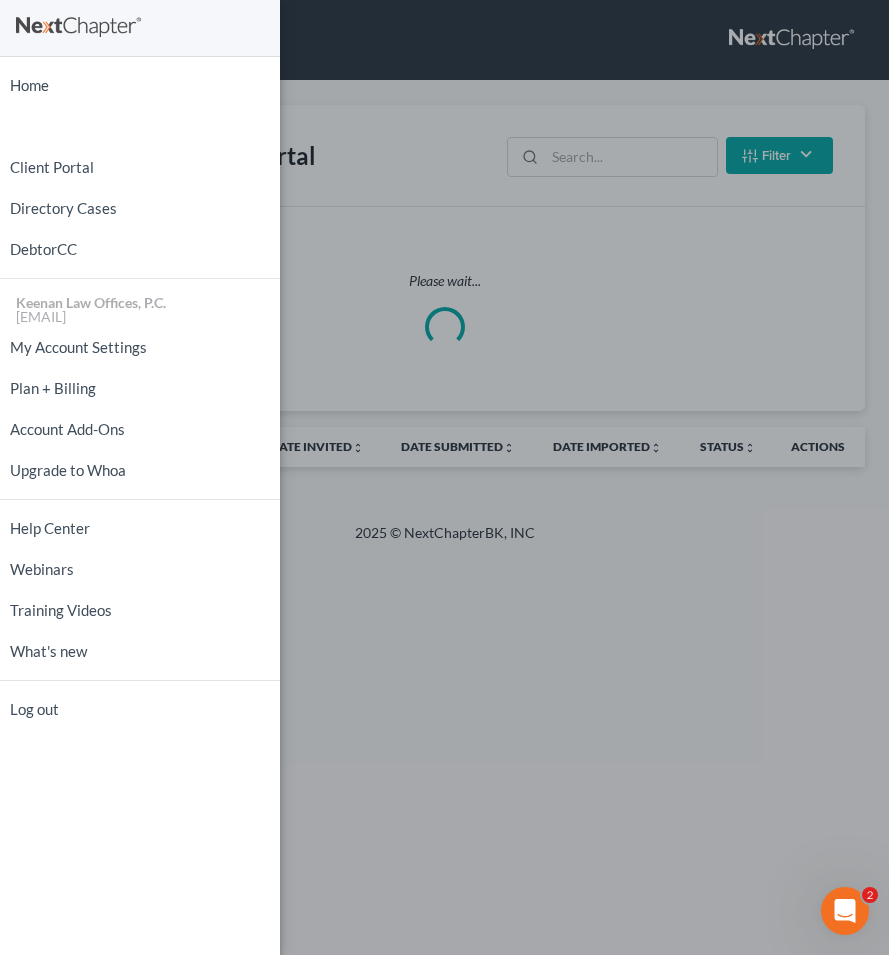 click on "Home New Case Client Portal Directory Cases DebtorCC [COMPANY_NAME], P.C. [EMAIL] My Account Settings Plan + Billing Account Add-Ons Upgrade to Whoa Help Center Webinars Training Videos What's new Log out" at bounding box center (444, 477) 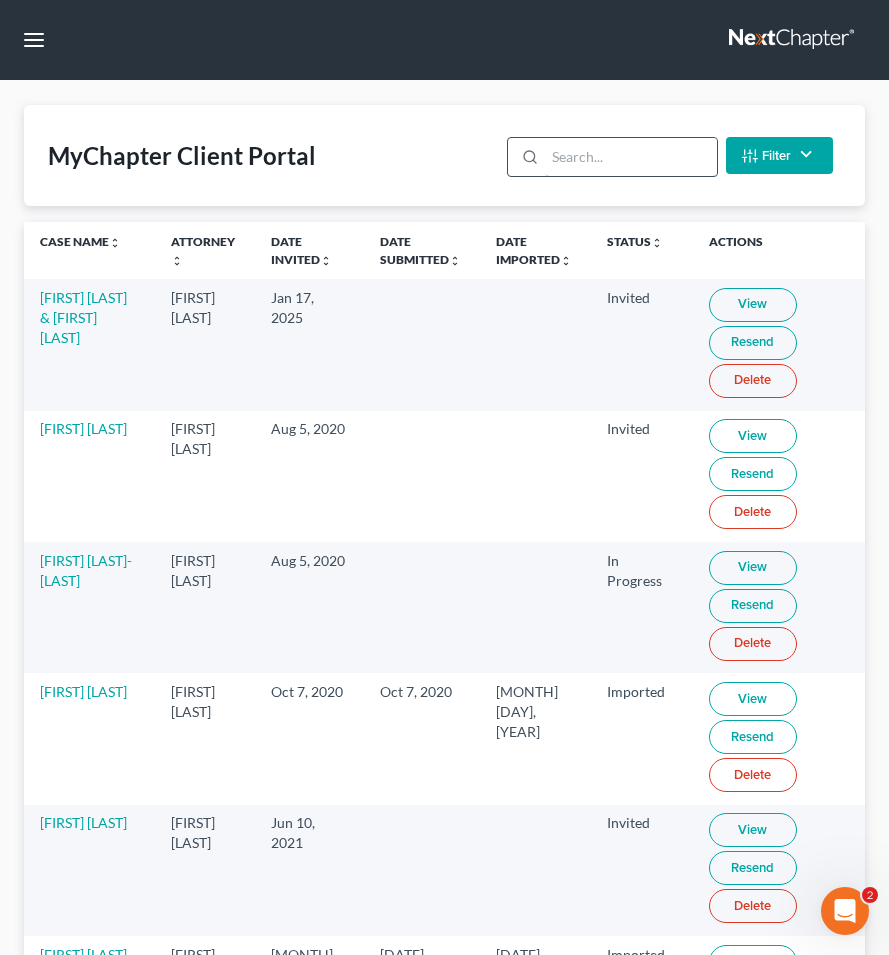 click at bounding box center (630, 157) 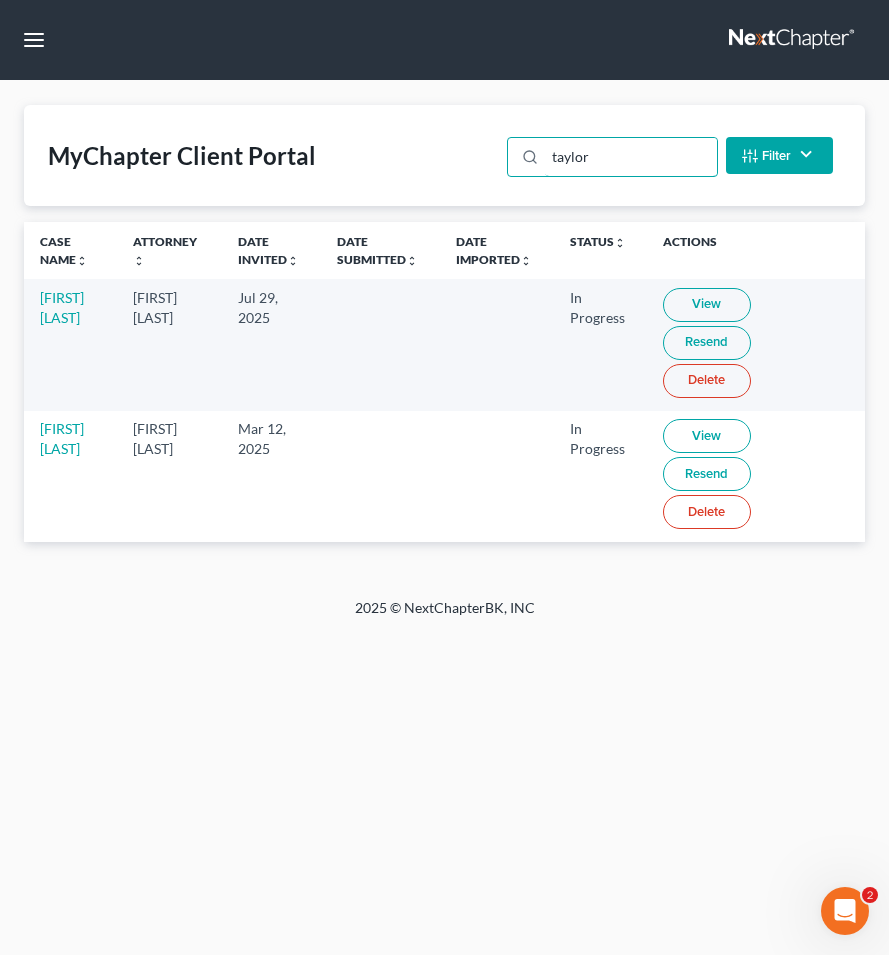 type on "taylor" 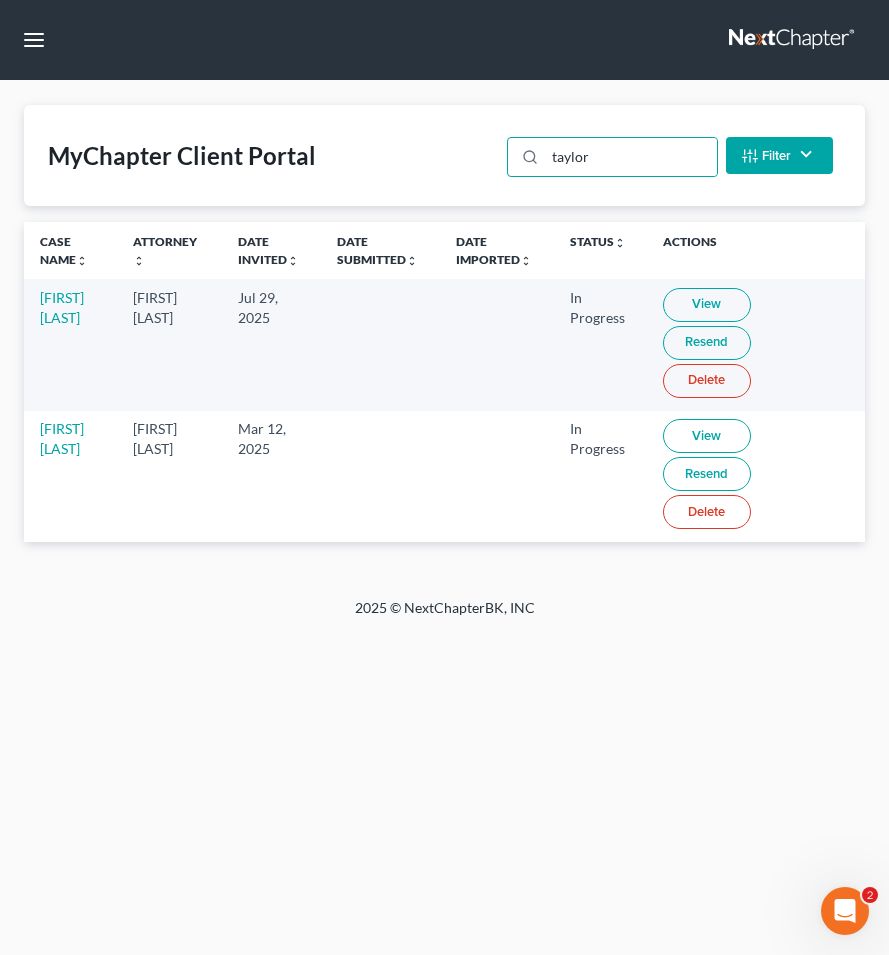 click on "Resend" at bounding box center [707, 343] 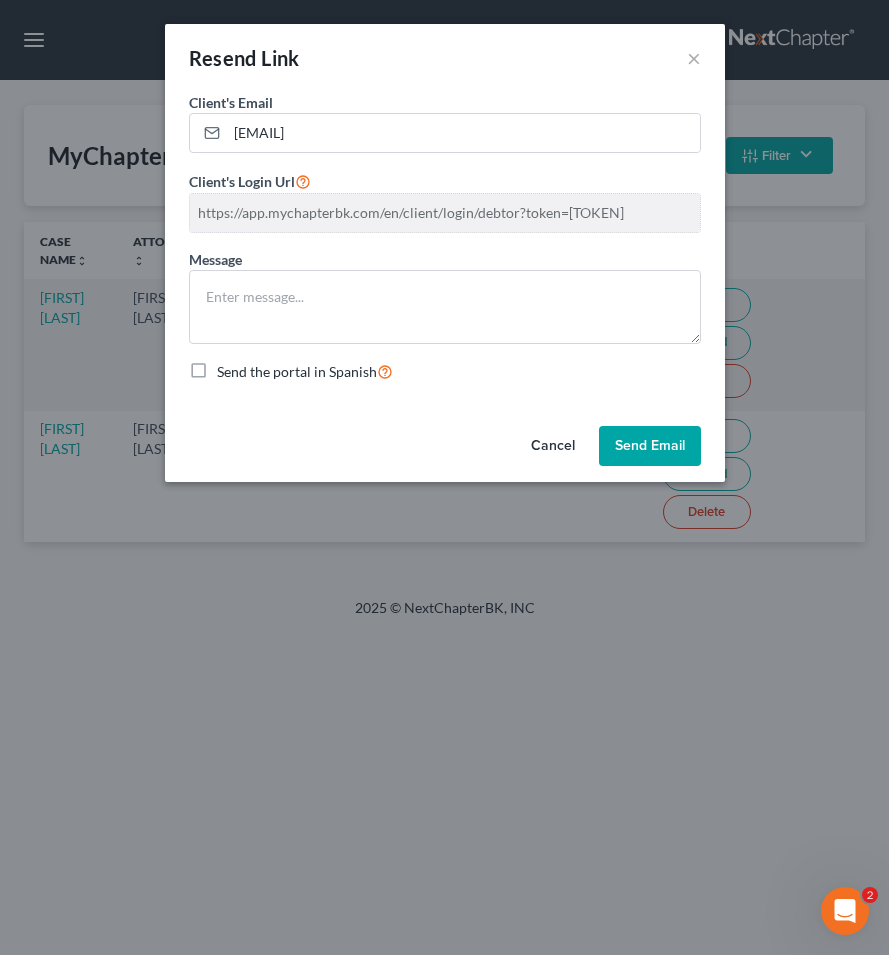 click on "Cancel" at bounding box center (553, 446) 